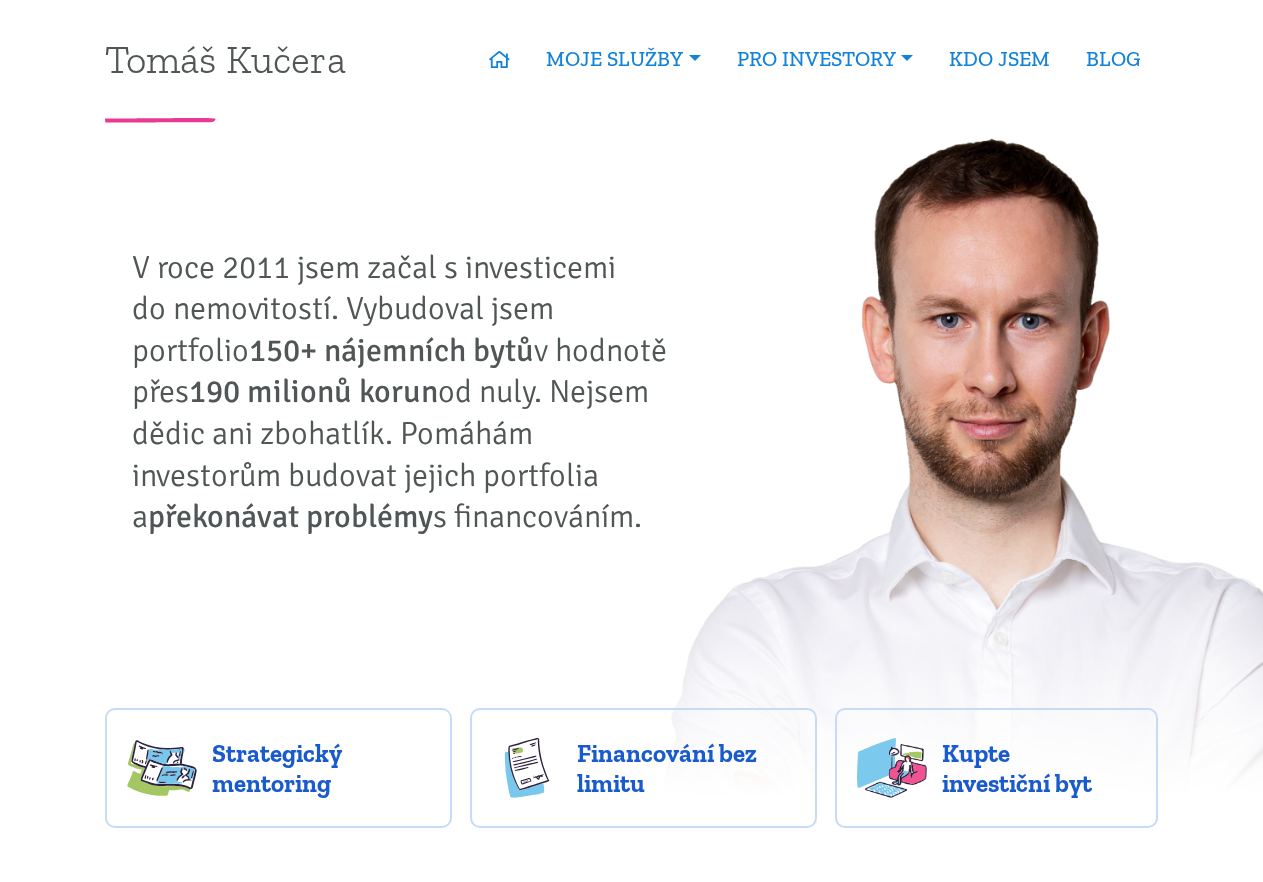 scroll, scrollTop: 0, scrollLeft: 0, axis: both 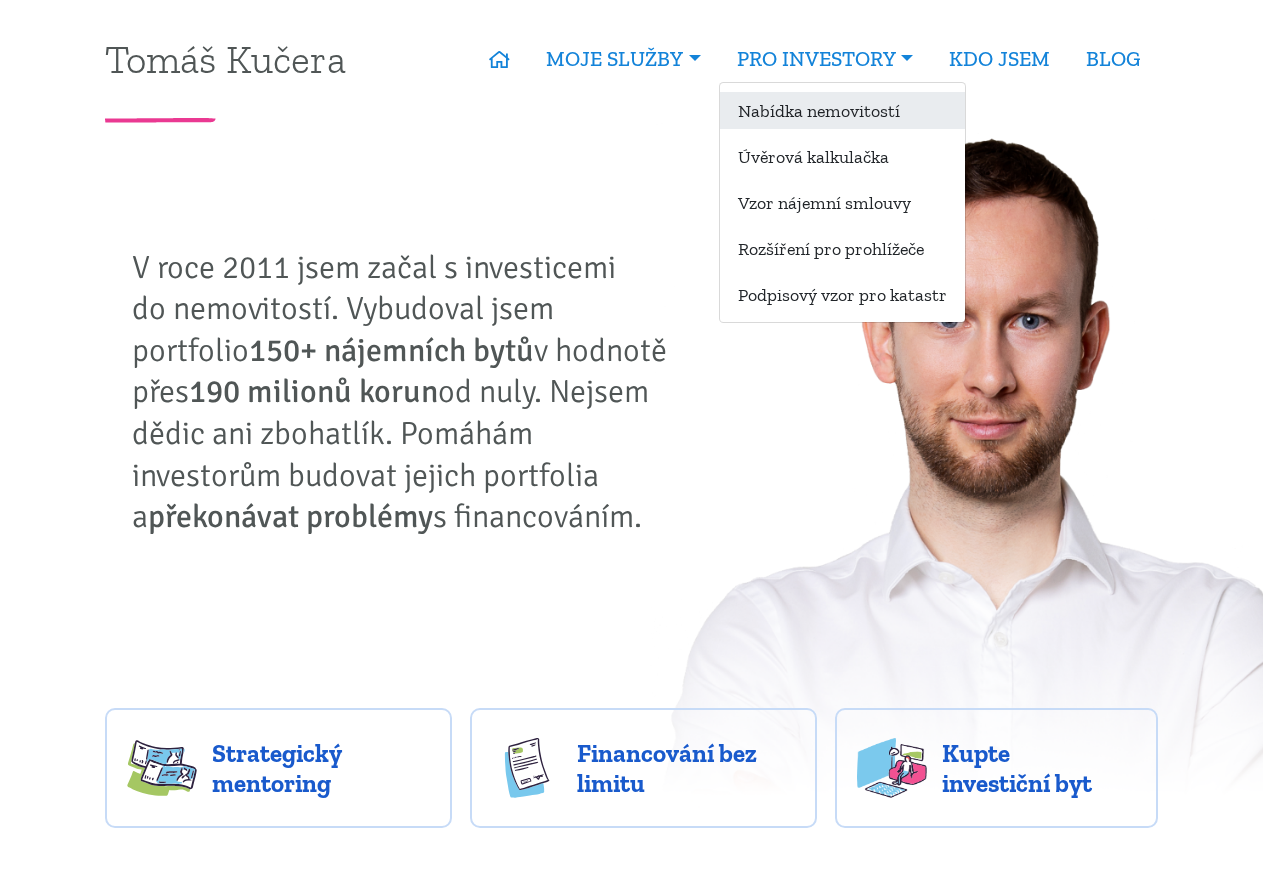 click on "Nabídka nemovitostí" at bounding box center (842, 110) 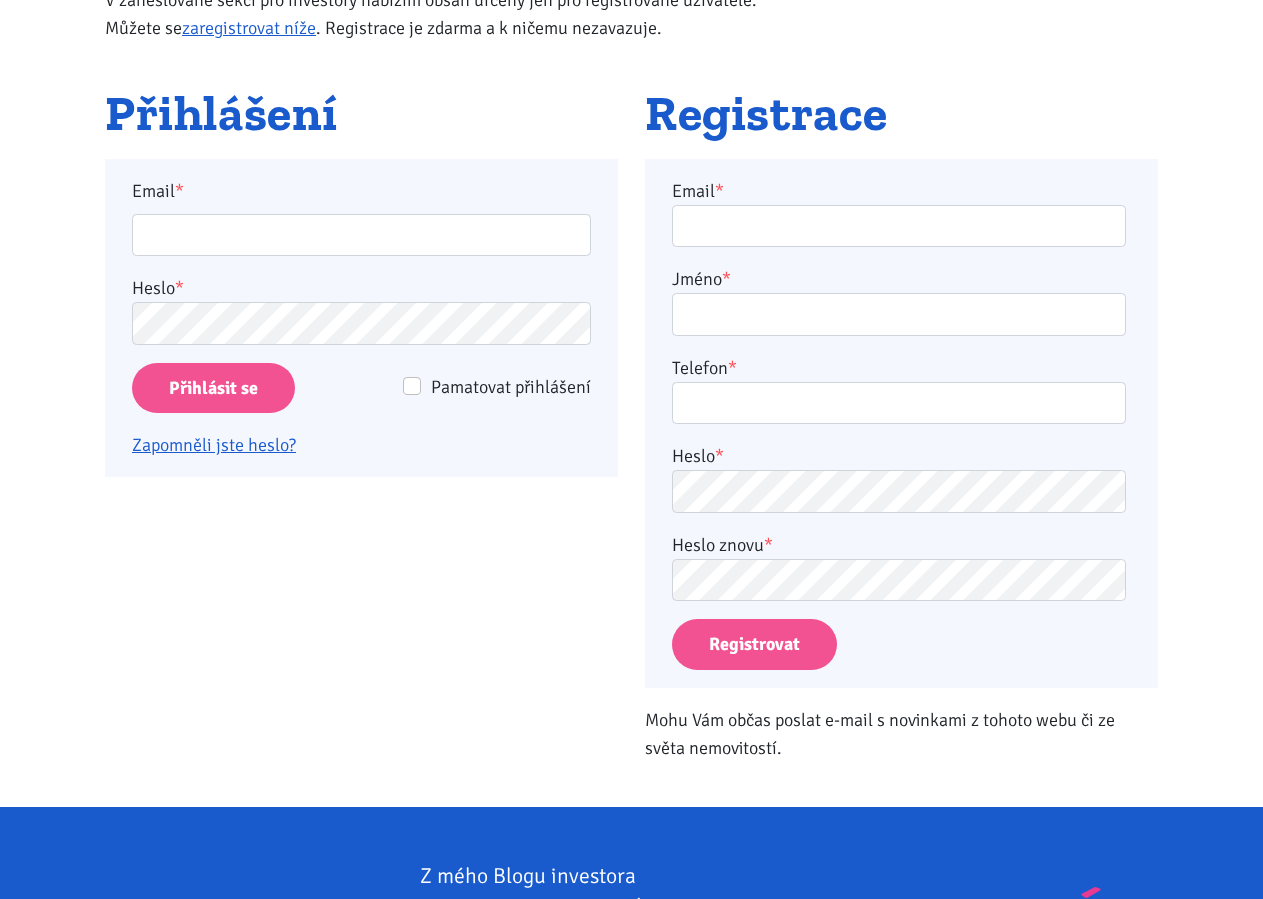 scroll, scrollTop: 0, scrollLeft: 0, axis: both 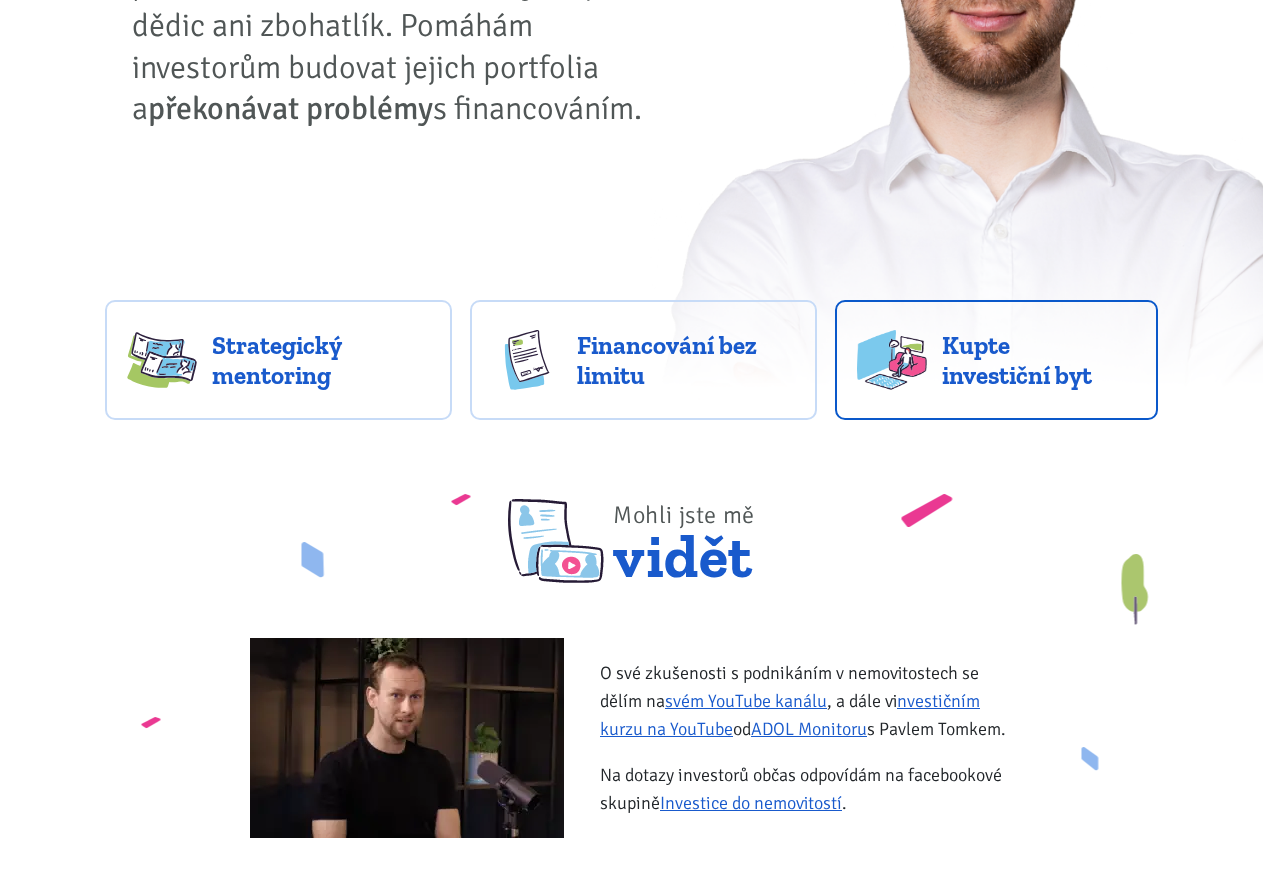 click on "Kupte investiční byt" at bounding box center (1039, 360) 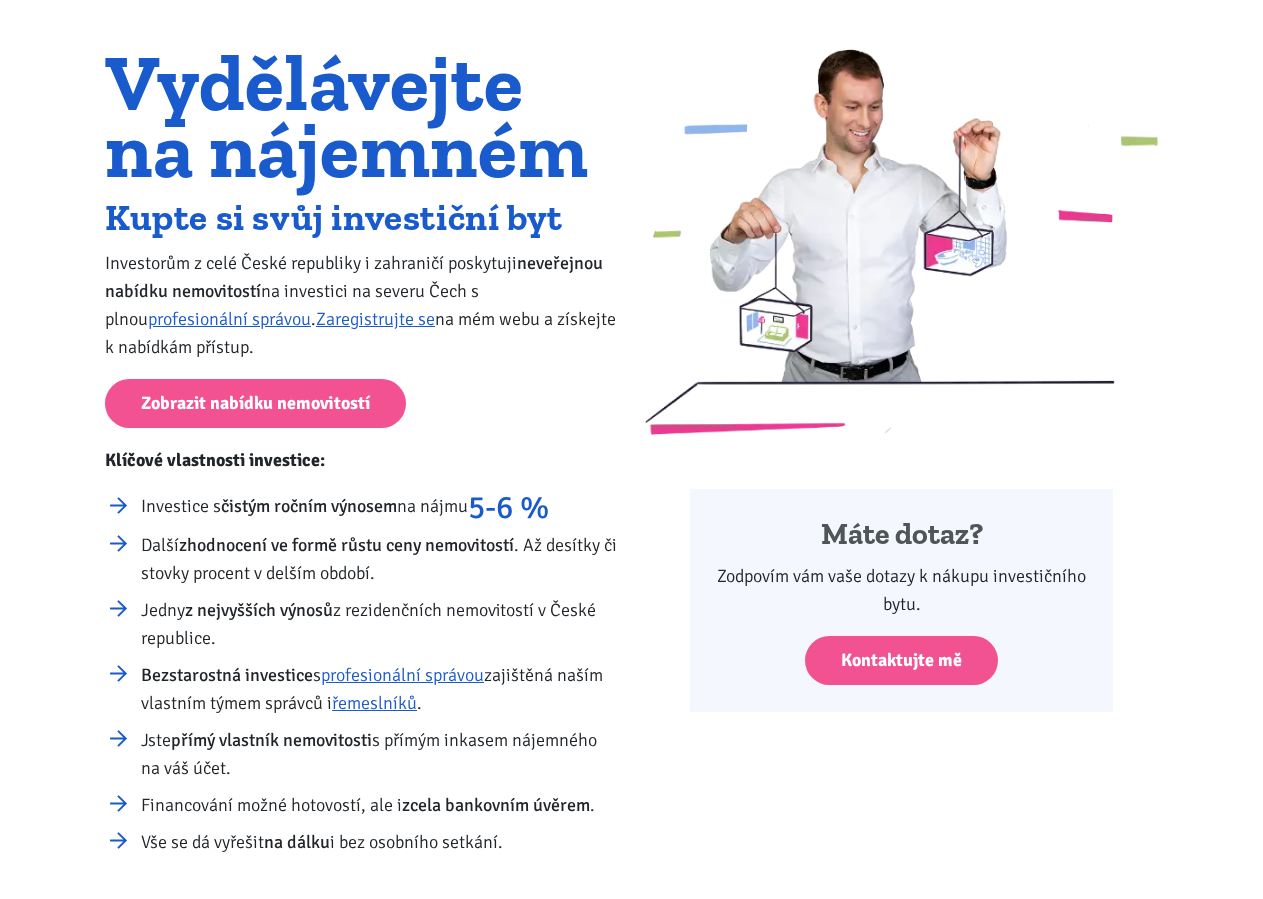 scroll, scrollTop: 306, scrollLeft: 0, axis: vertical 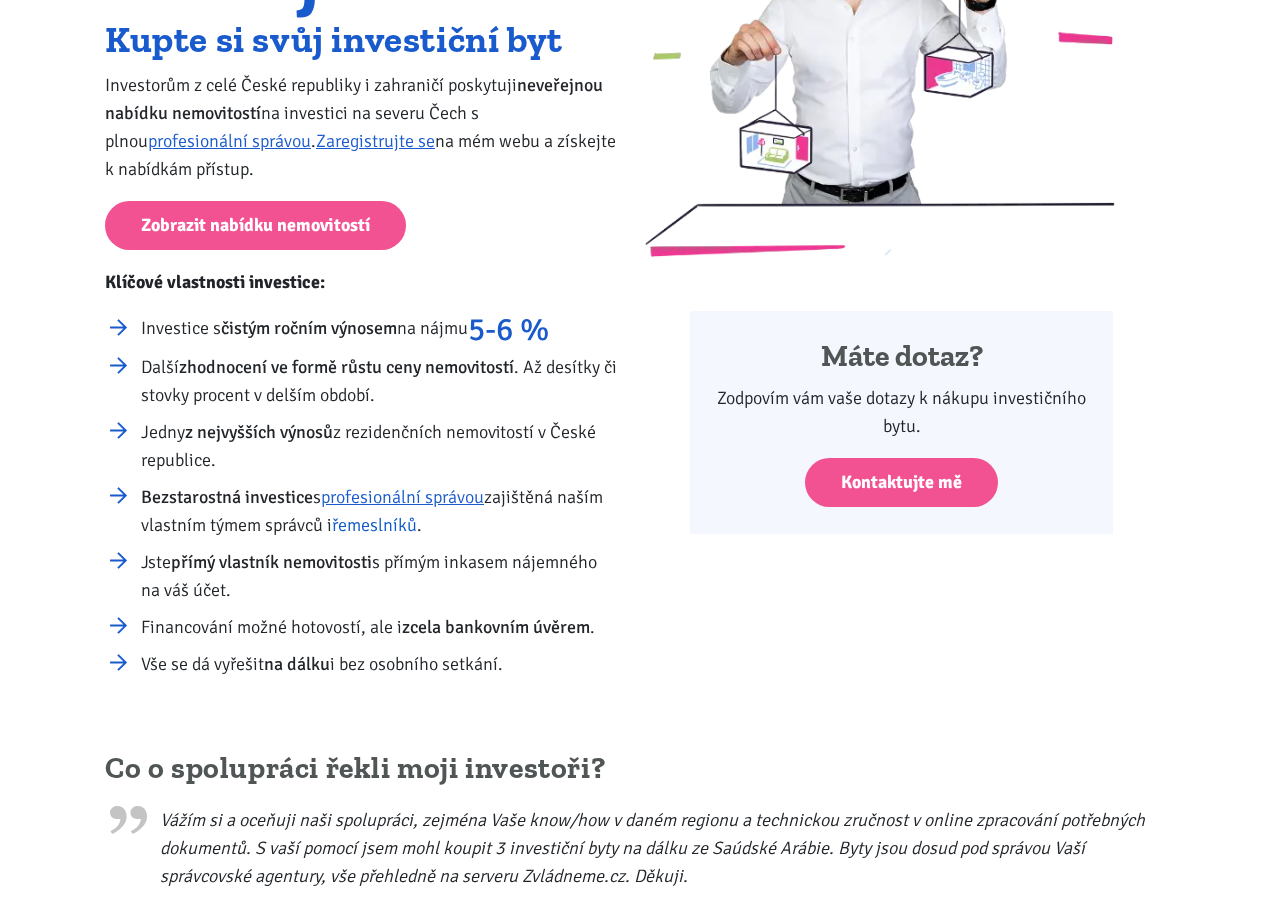 click on "řemeslníků" at bounding box center (374, 525) 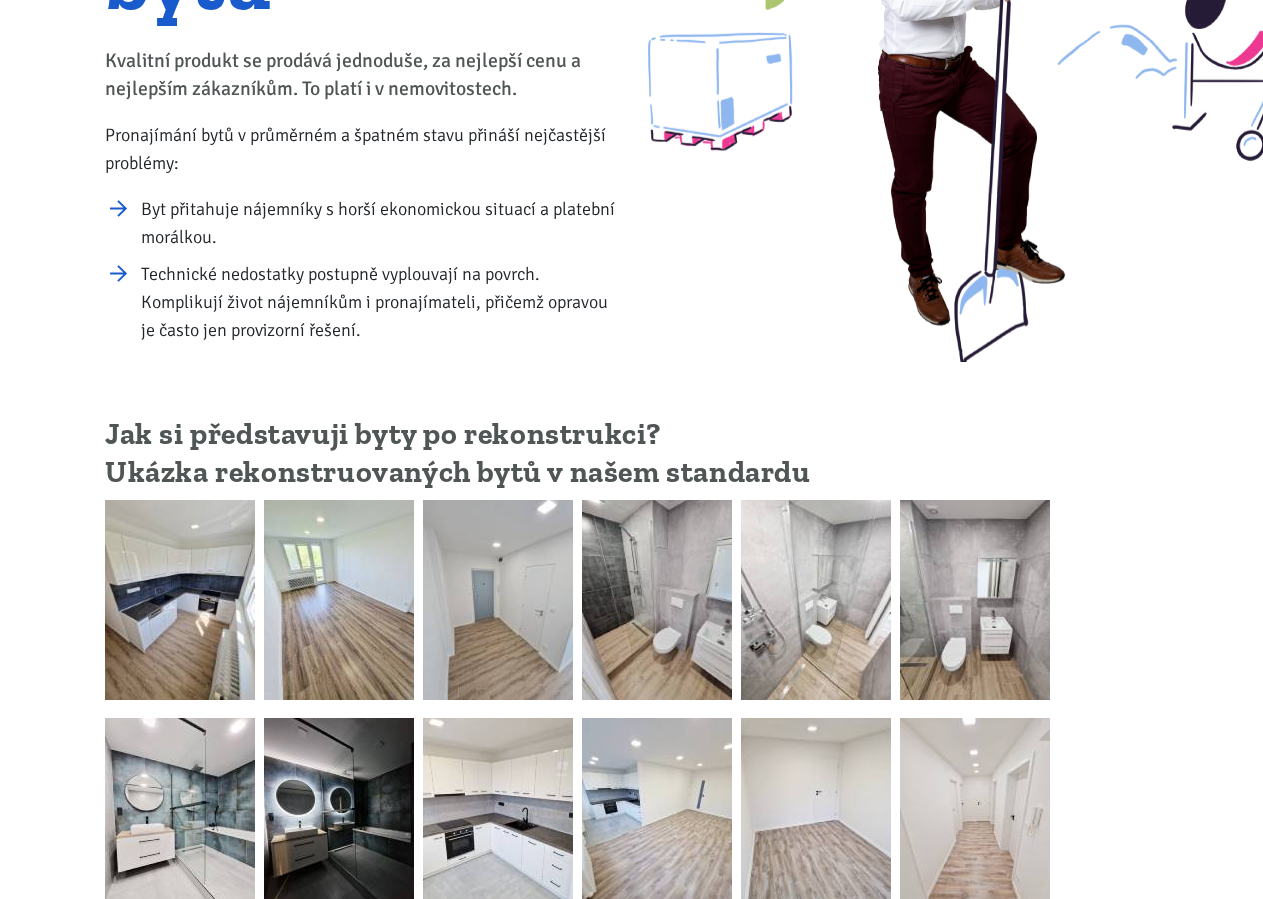 scroll, scrollTop: 612, scrollLeft: 0, axis: vertical 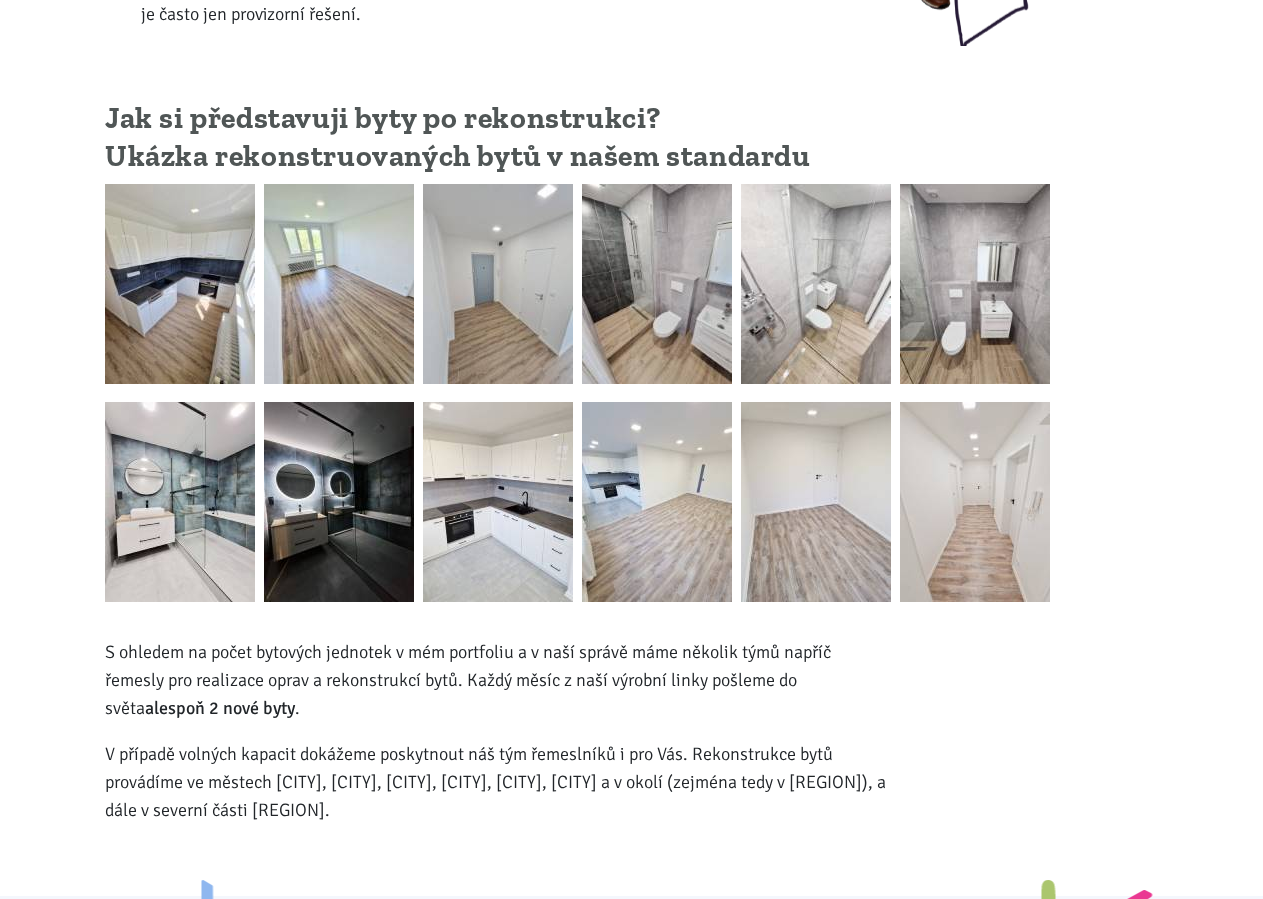 click at bounding box center [180, 284] 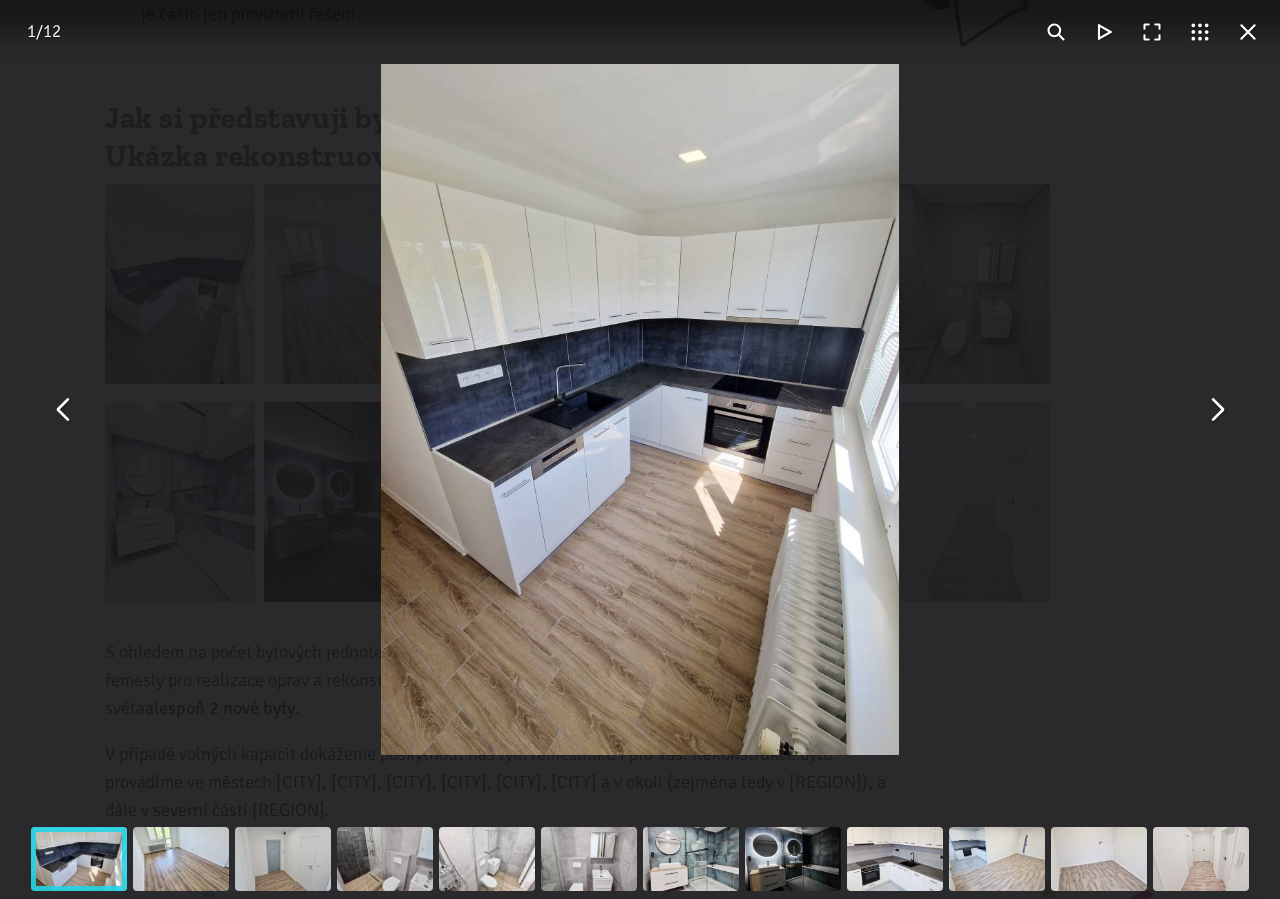 click at bounding box center (1216, 410) 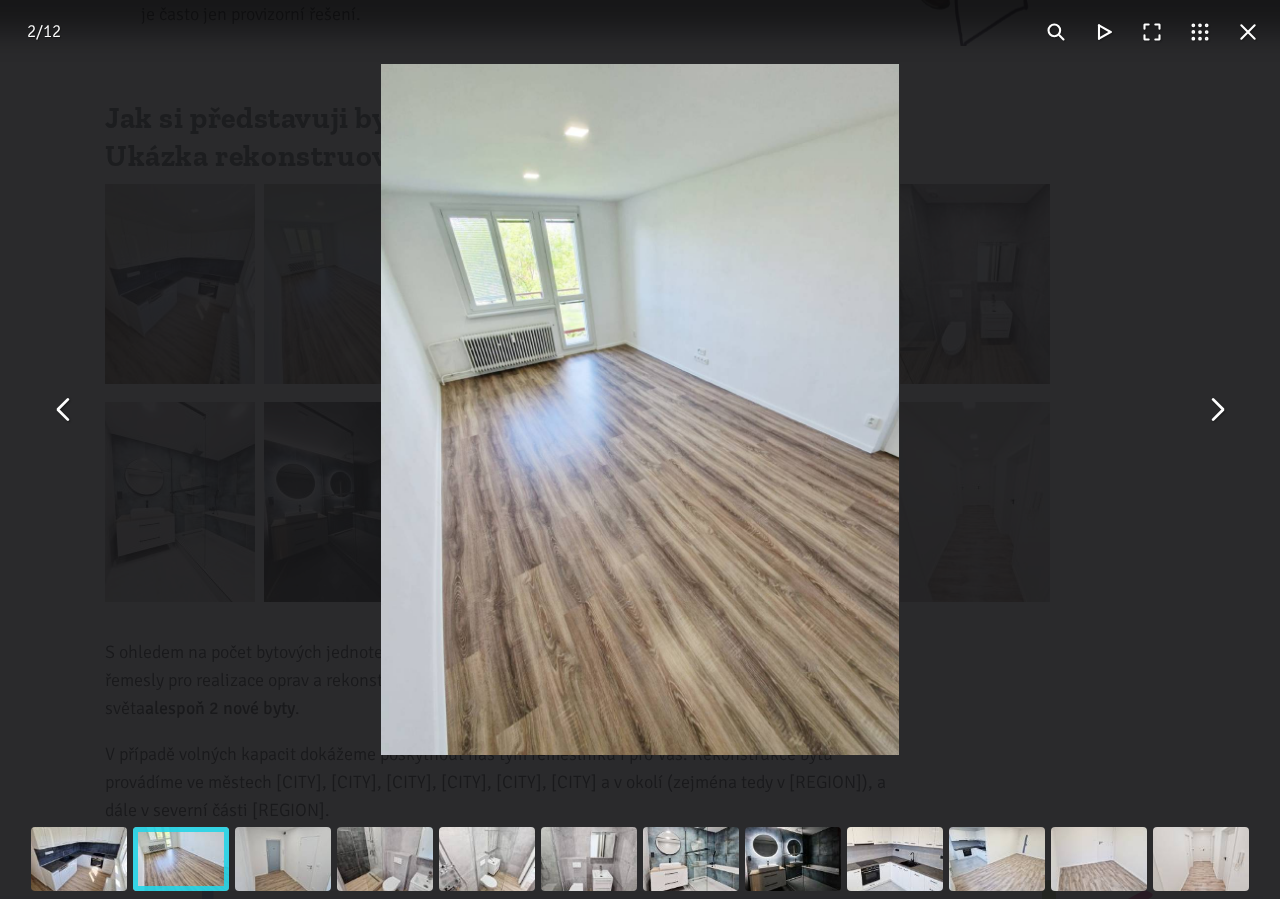 click at bounding box center [1216, 410] 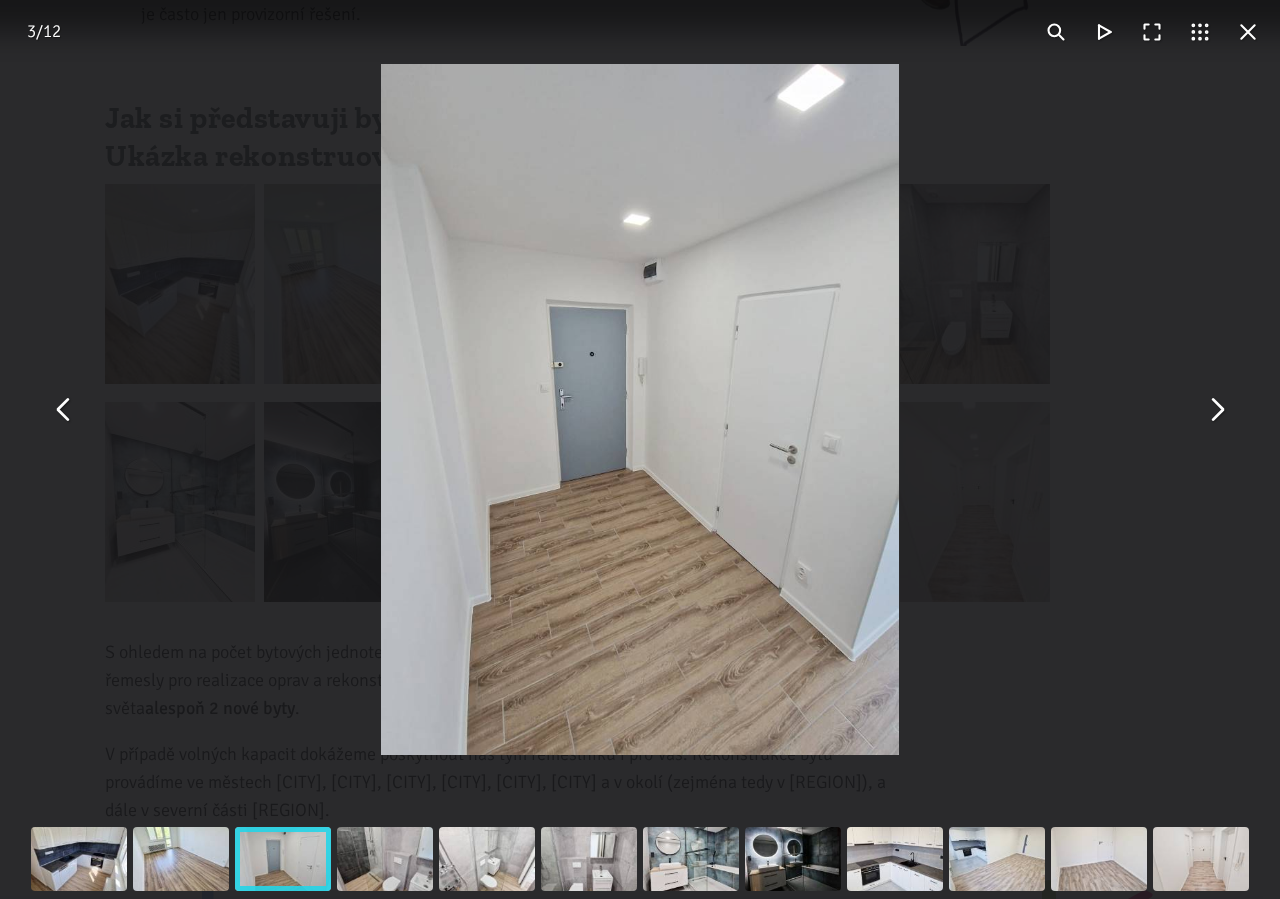 click at bounding box center [1216, 410] 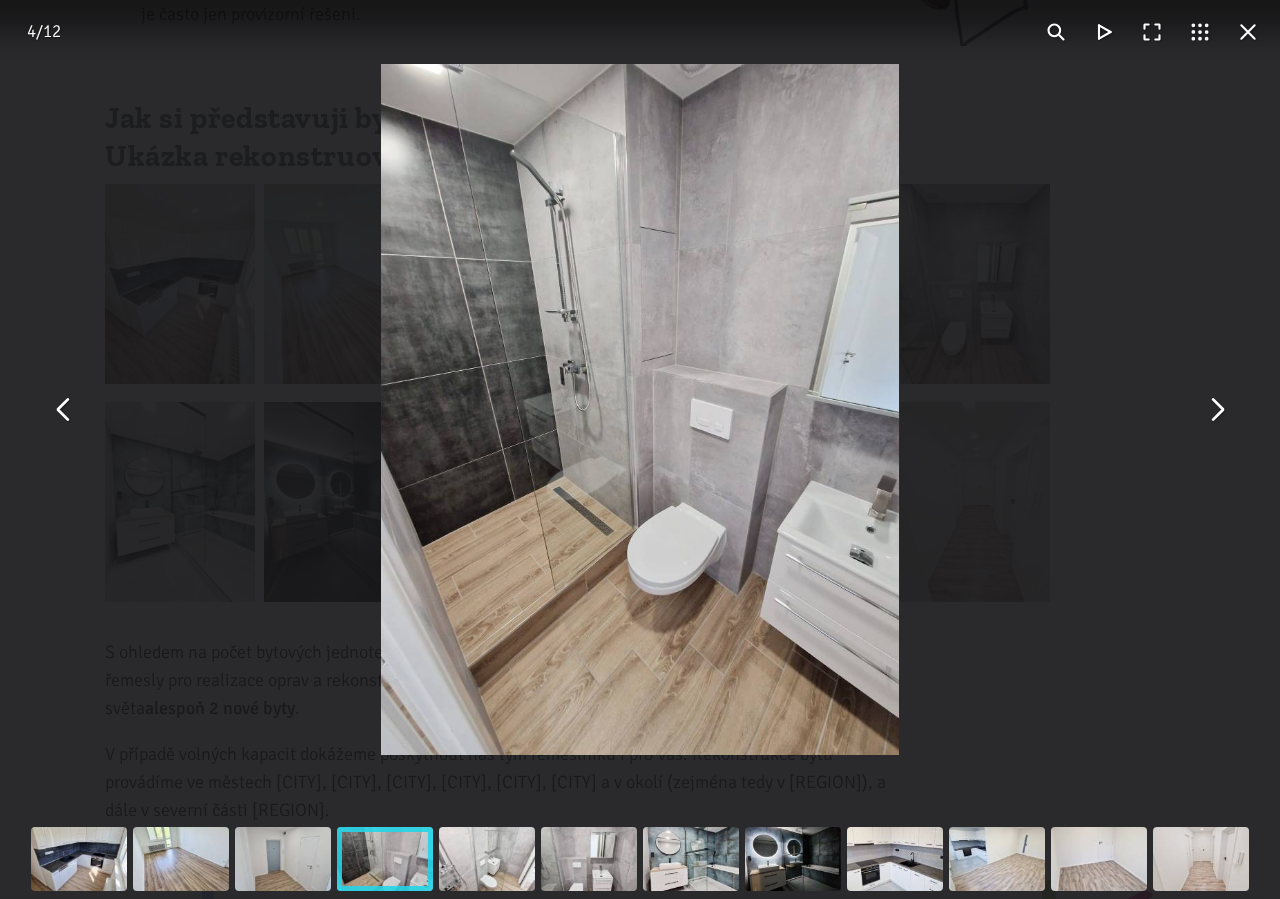 click at bounding box center [1216, 410] 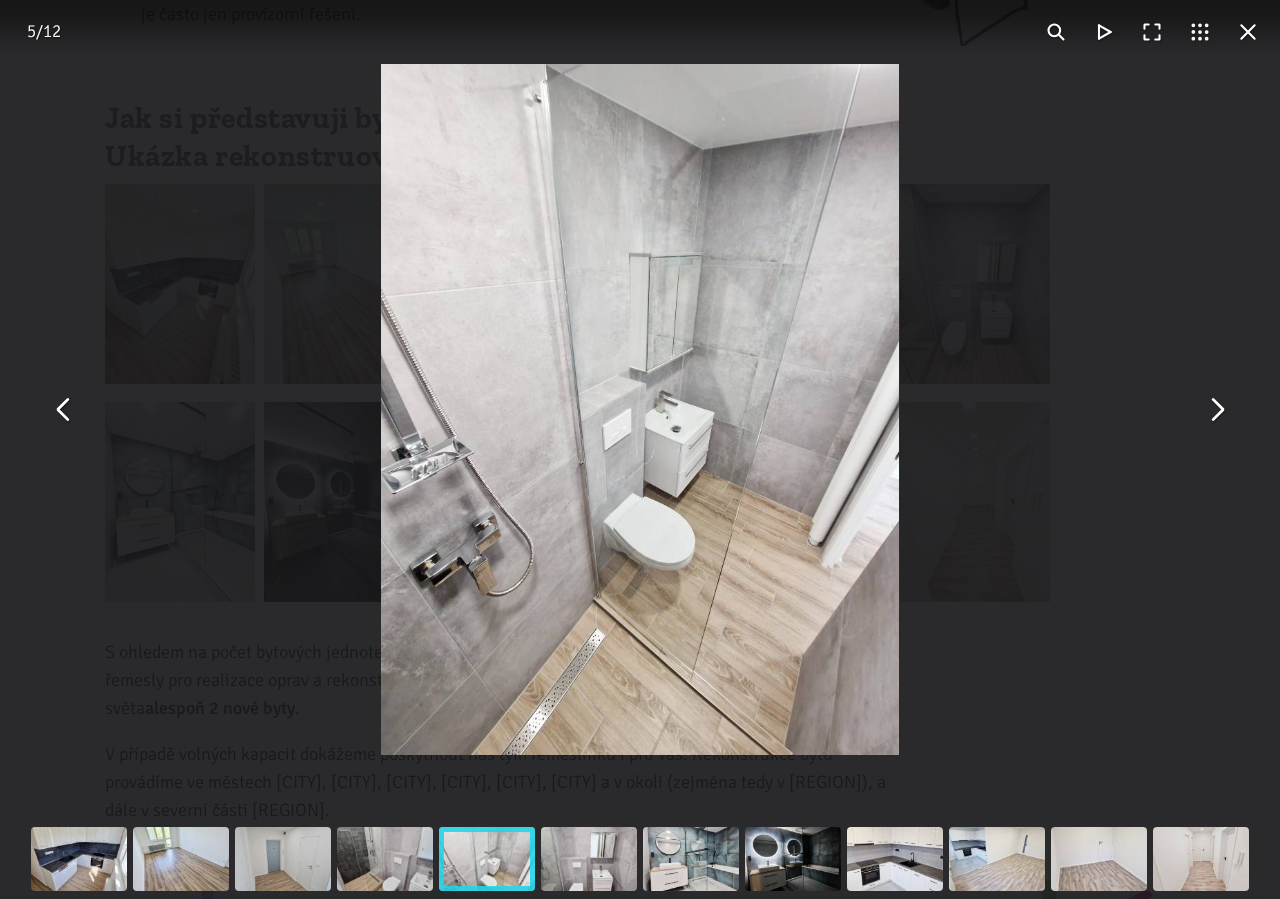click at bounding box center [1216, 410] 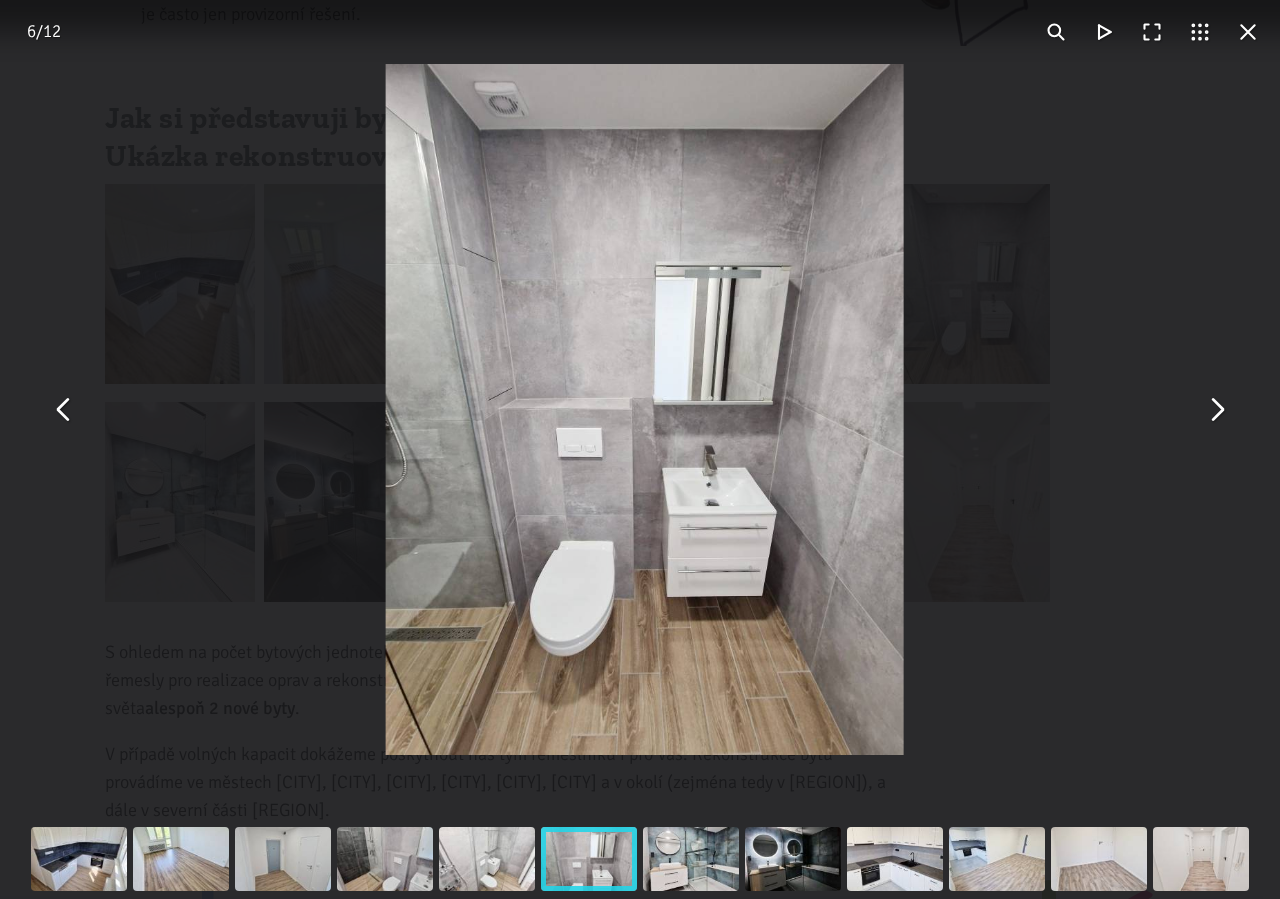 click at bounding box center [1216, 410] 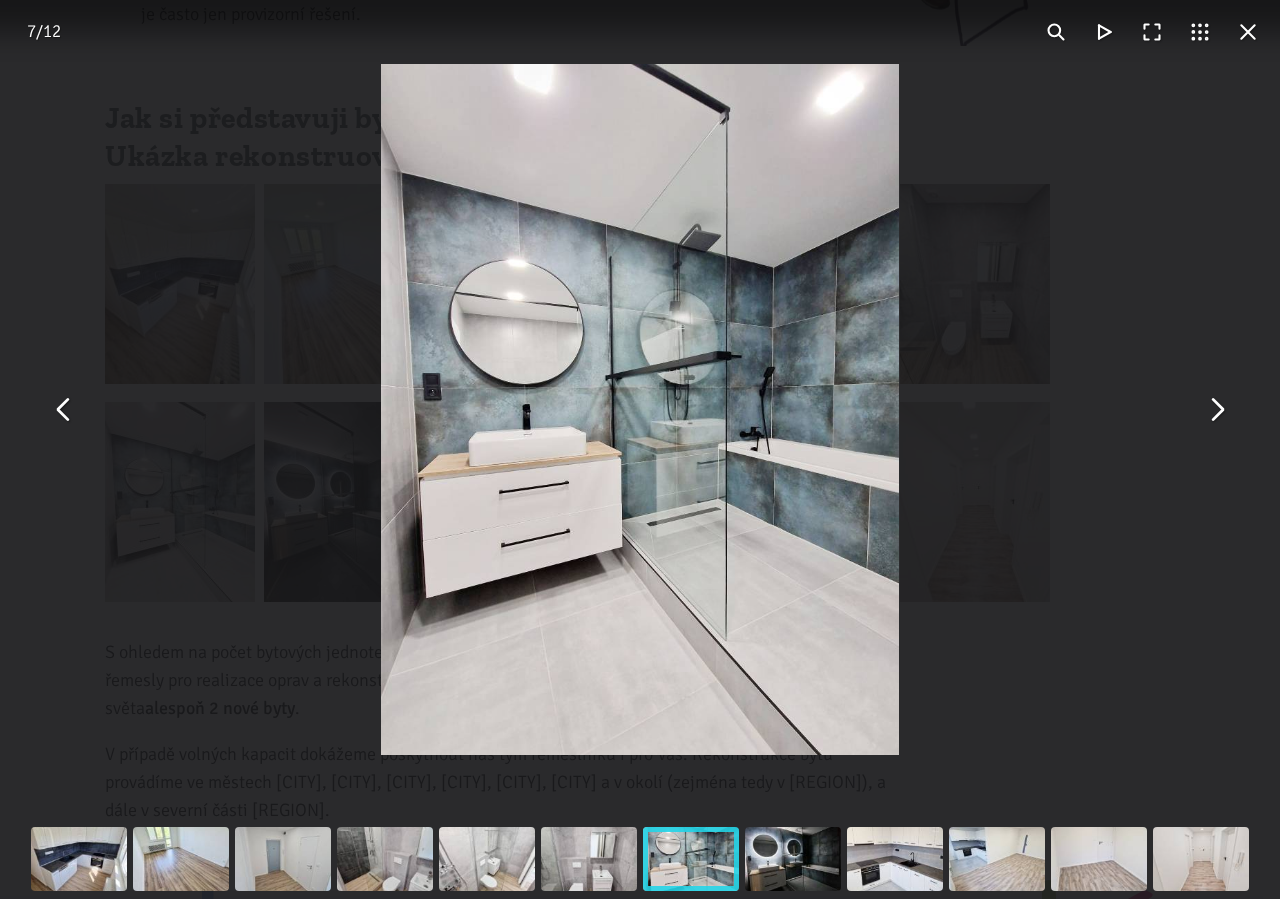 click at bounding box center (1216, 410) 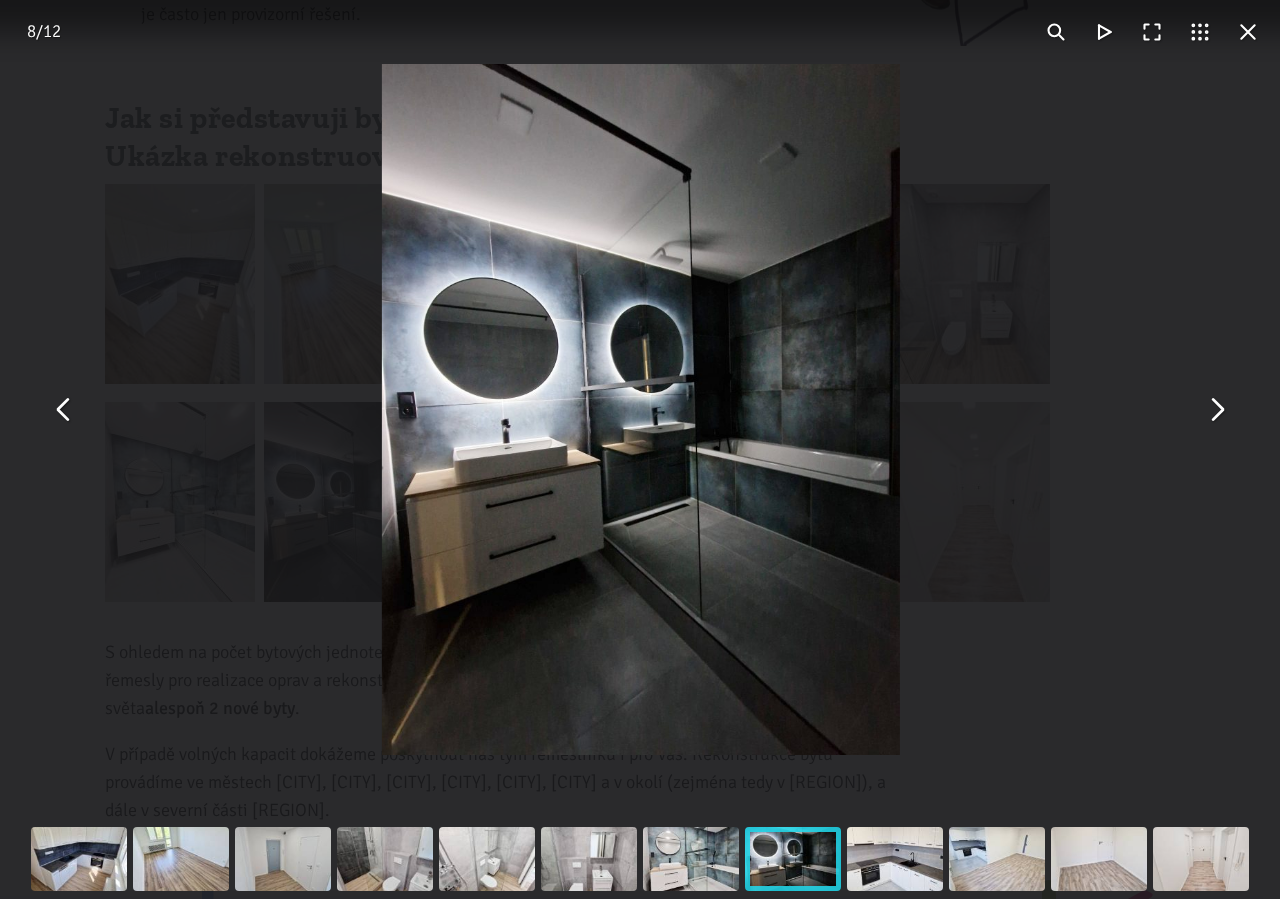 click at bounding box center [1216, 410] 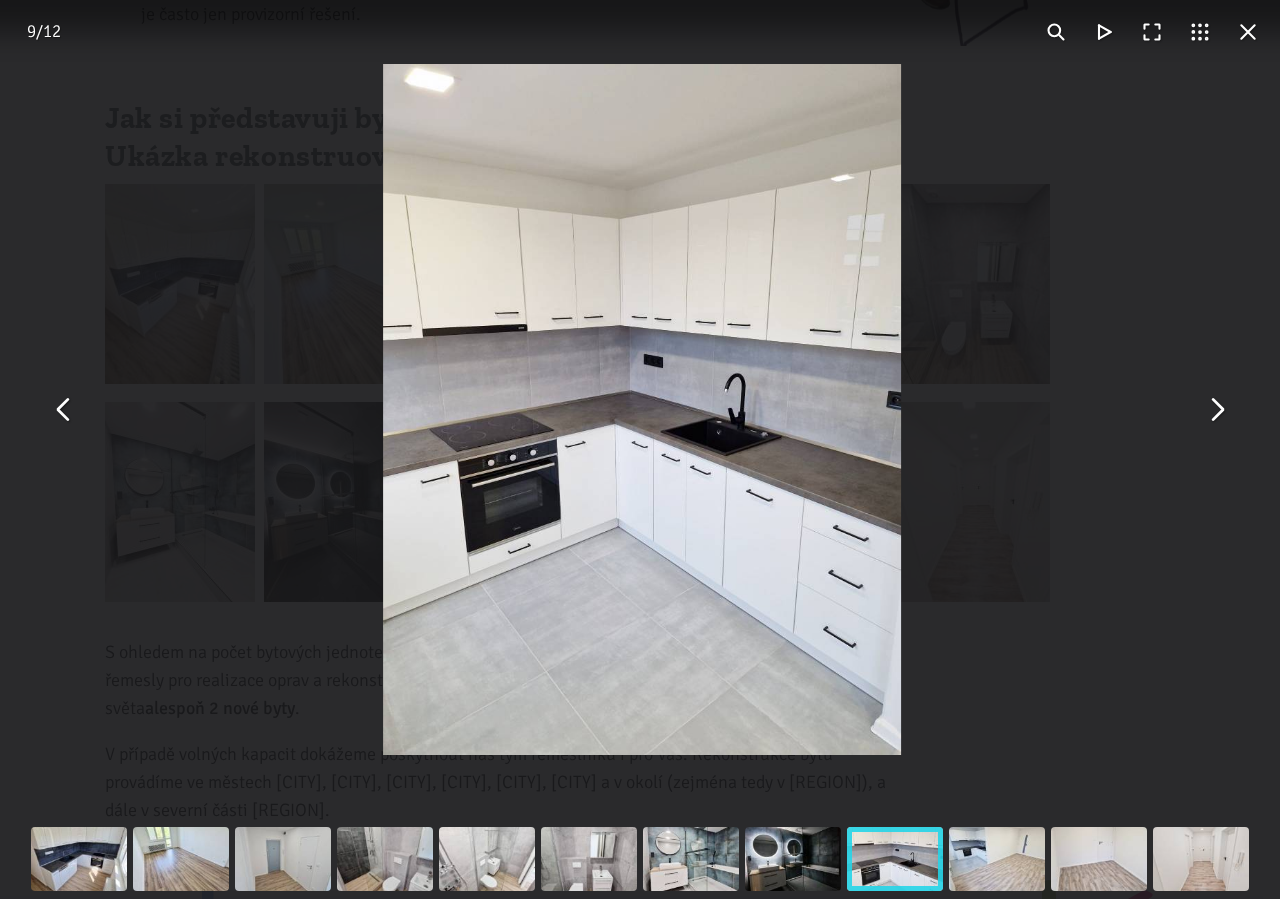 click at bounding box center (1216, 410) 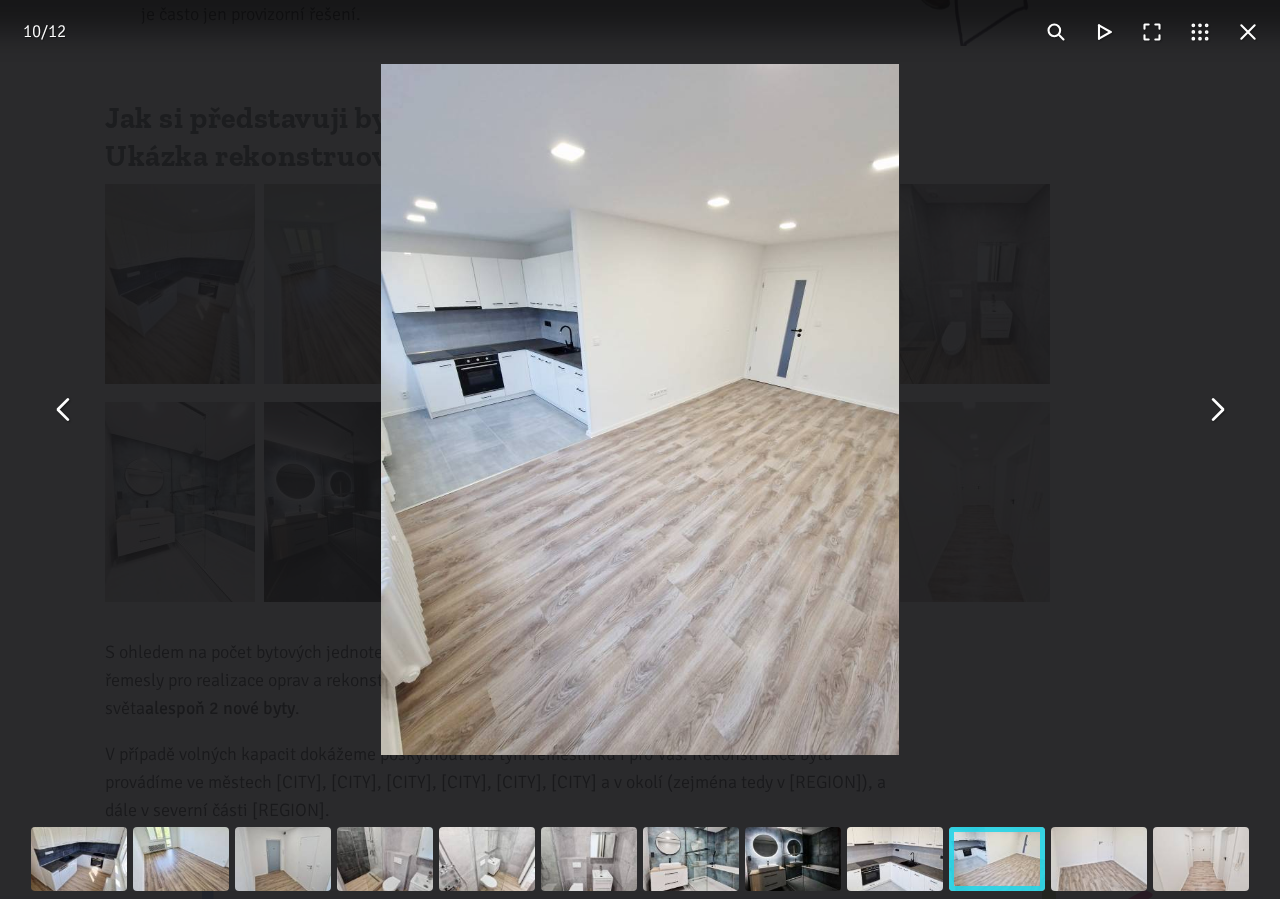 click at bounding box center [64, 410] 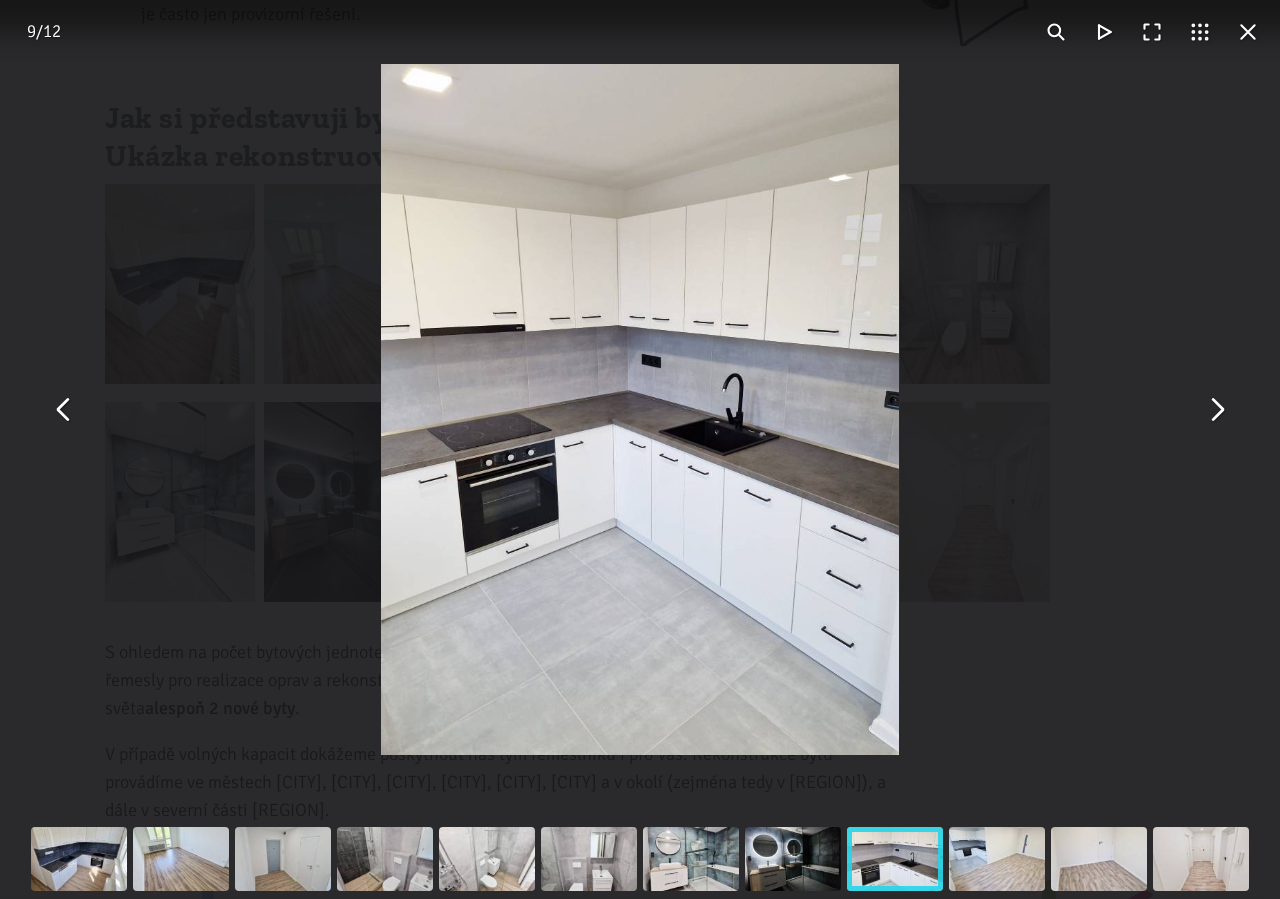 click at bounding box center (640, 409) 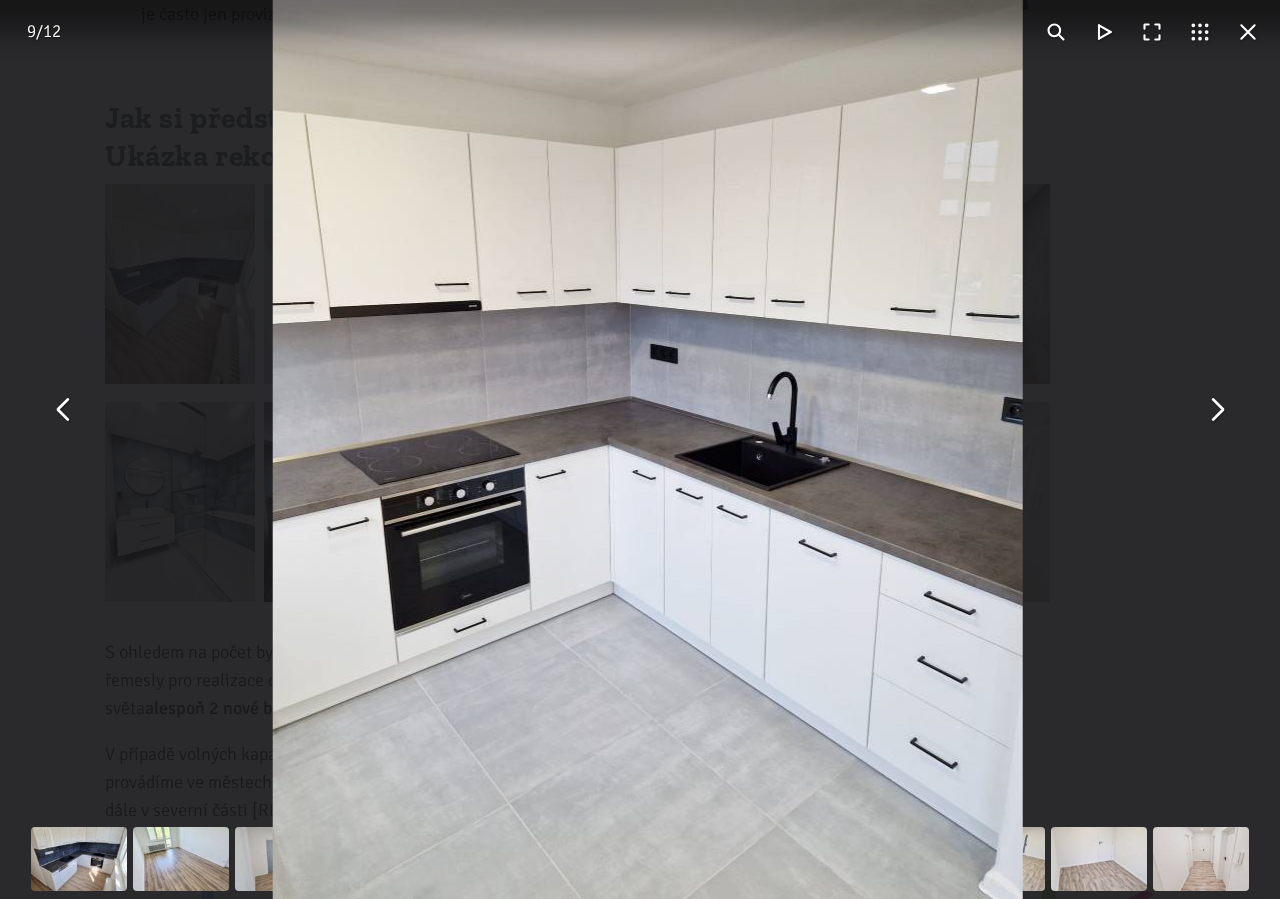 click at bounding box center (648, 424) 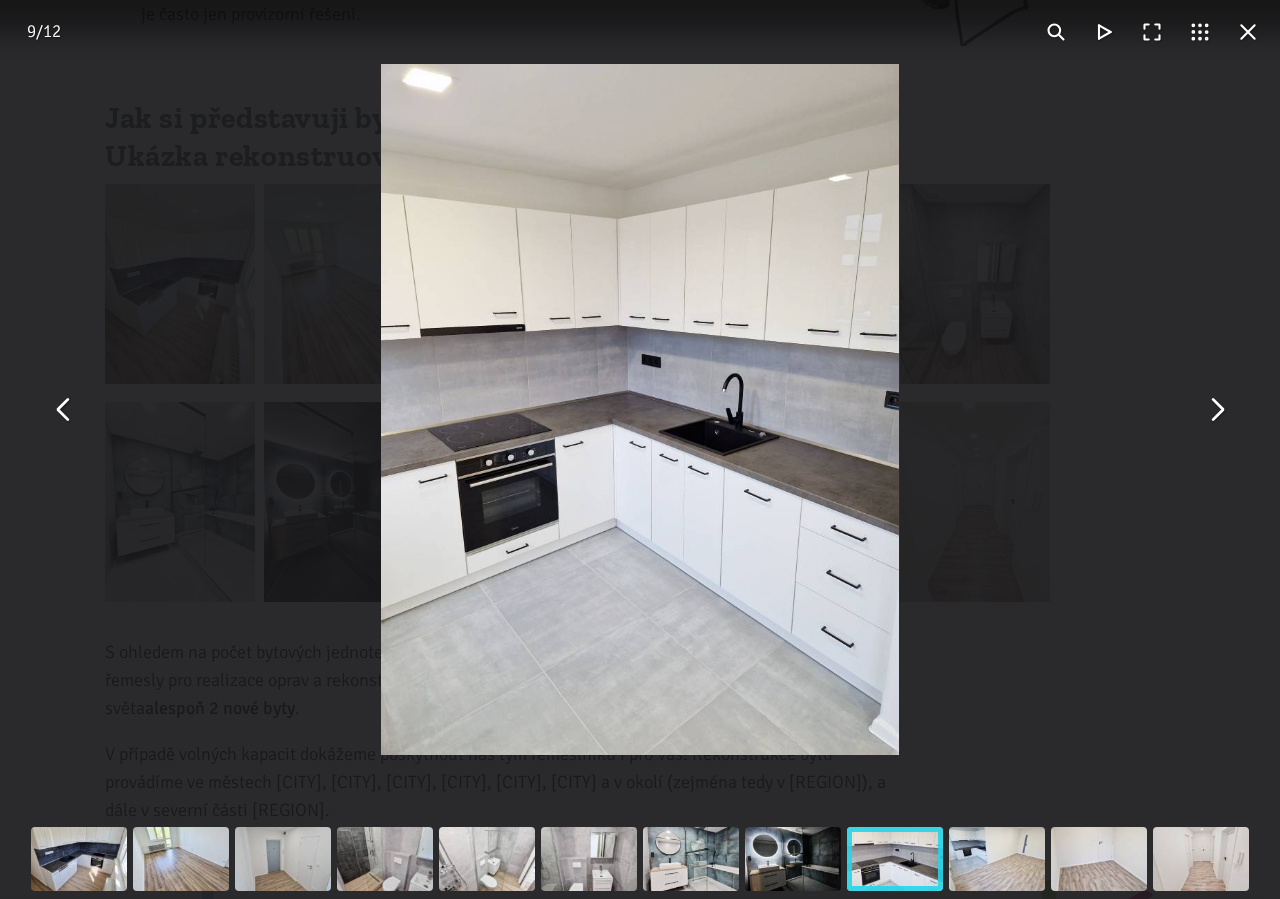 click at bounding box center (1216, 410) 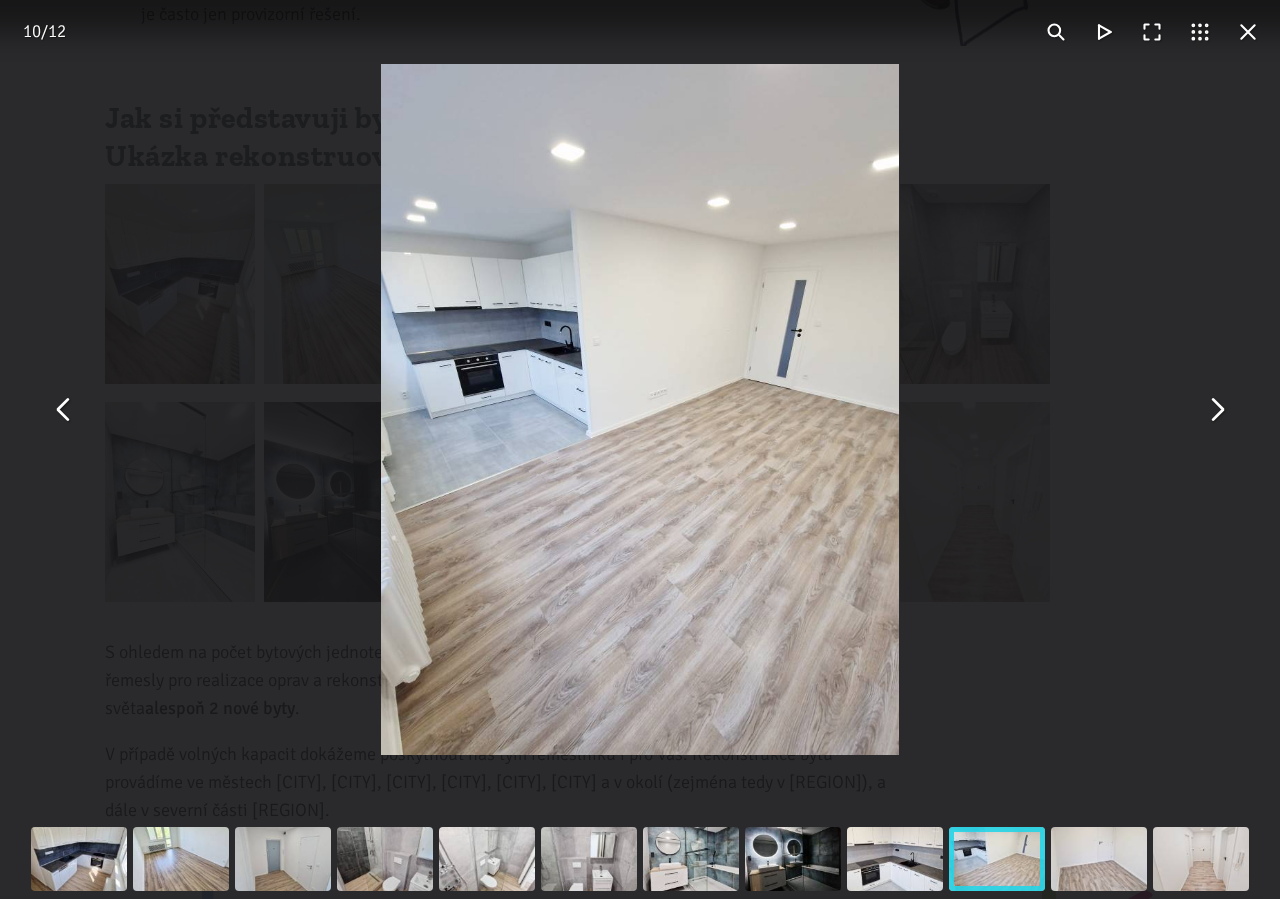 click at bounding box center [1216, 410] 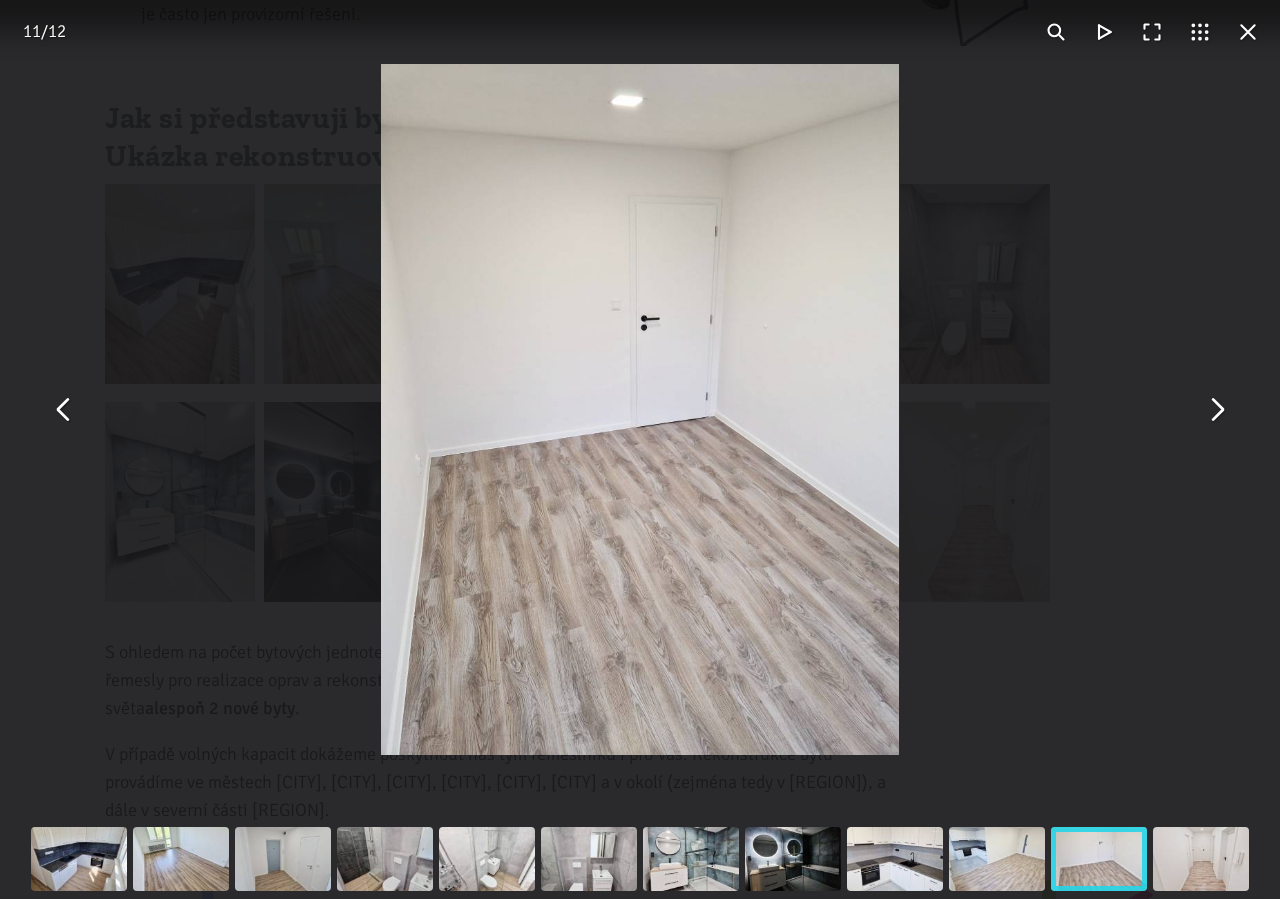 click at bounding box center [1216, 410] 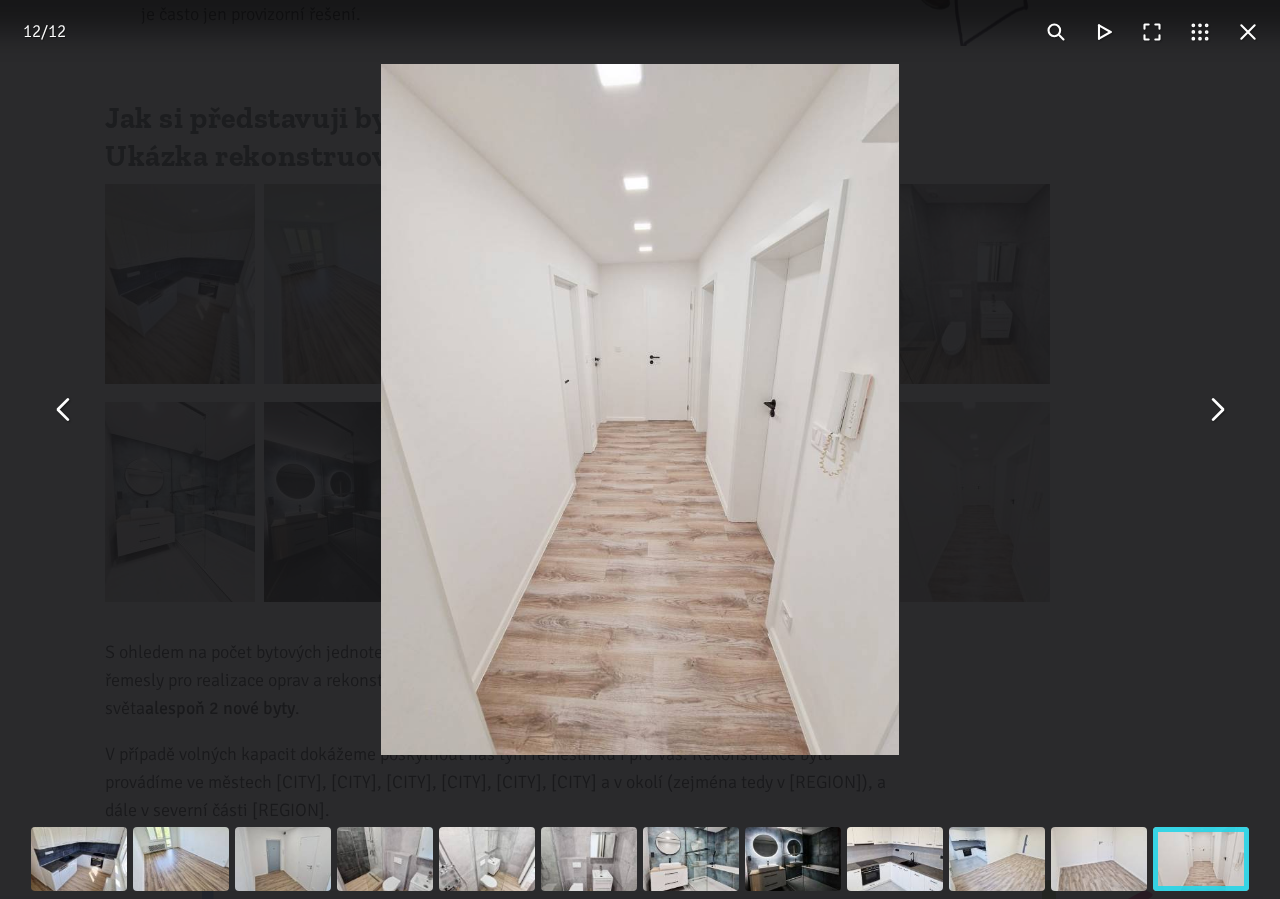 click at bounding box center (1216, 410) 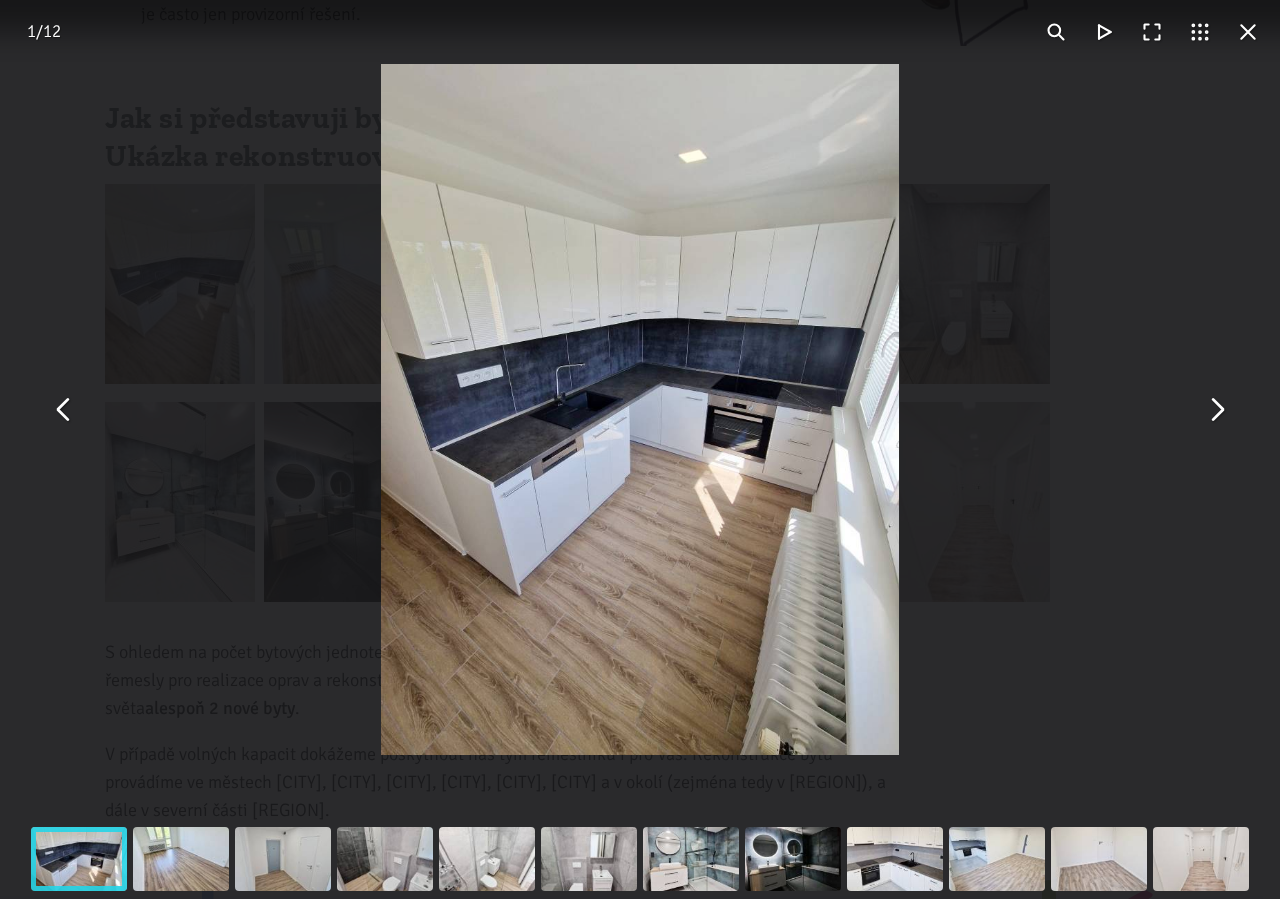 click at bounding box center [1216, 410] 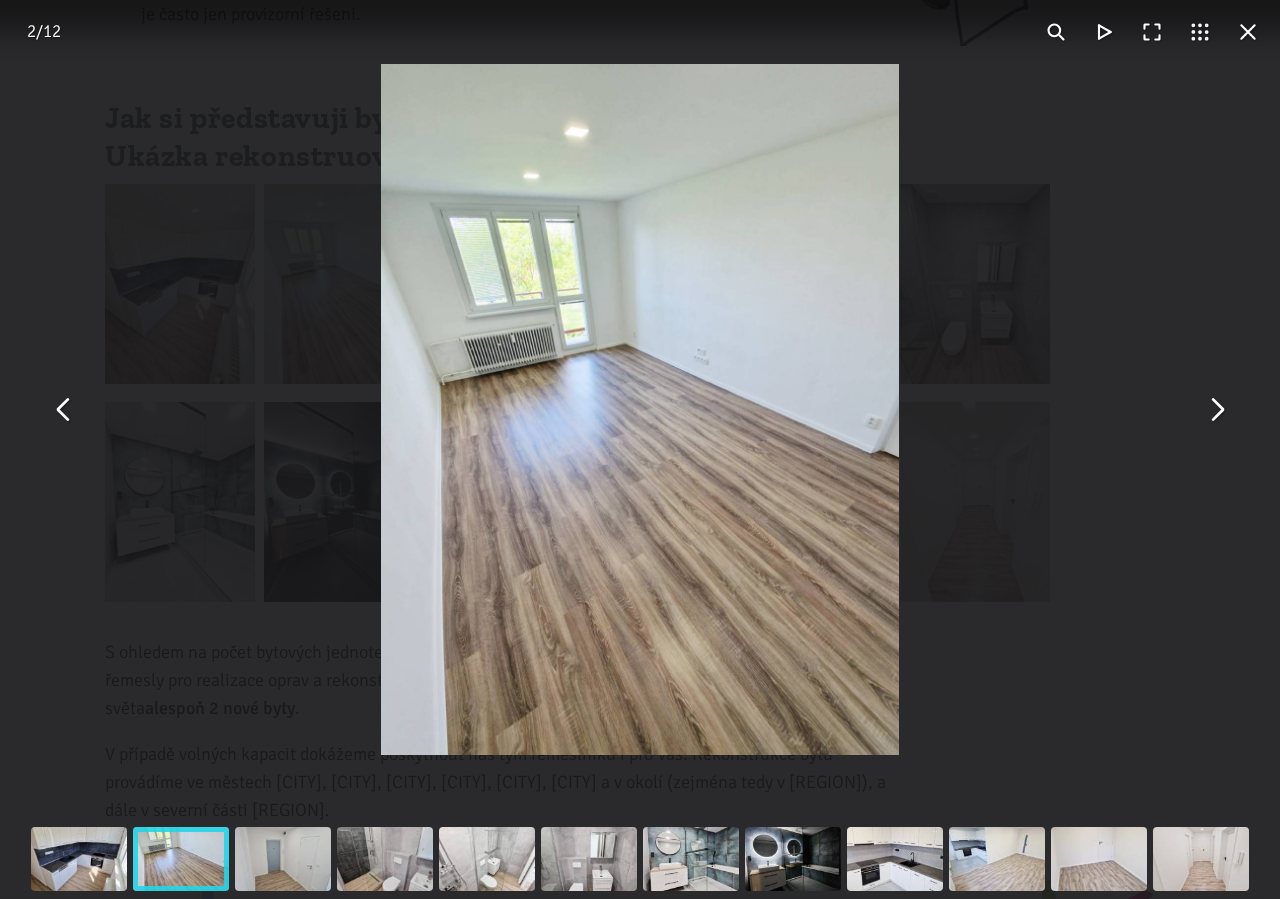 click at bounding box center (1216, 410) 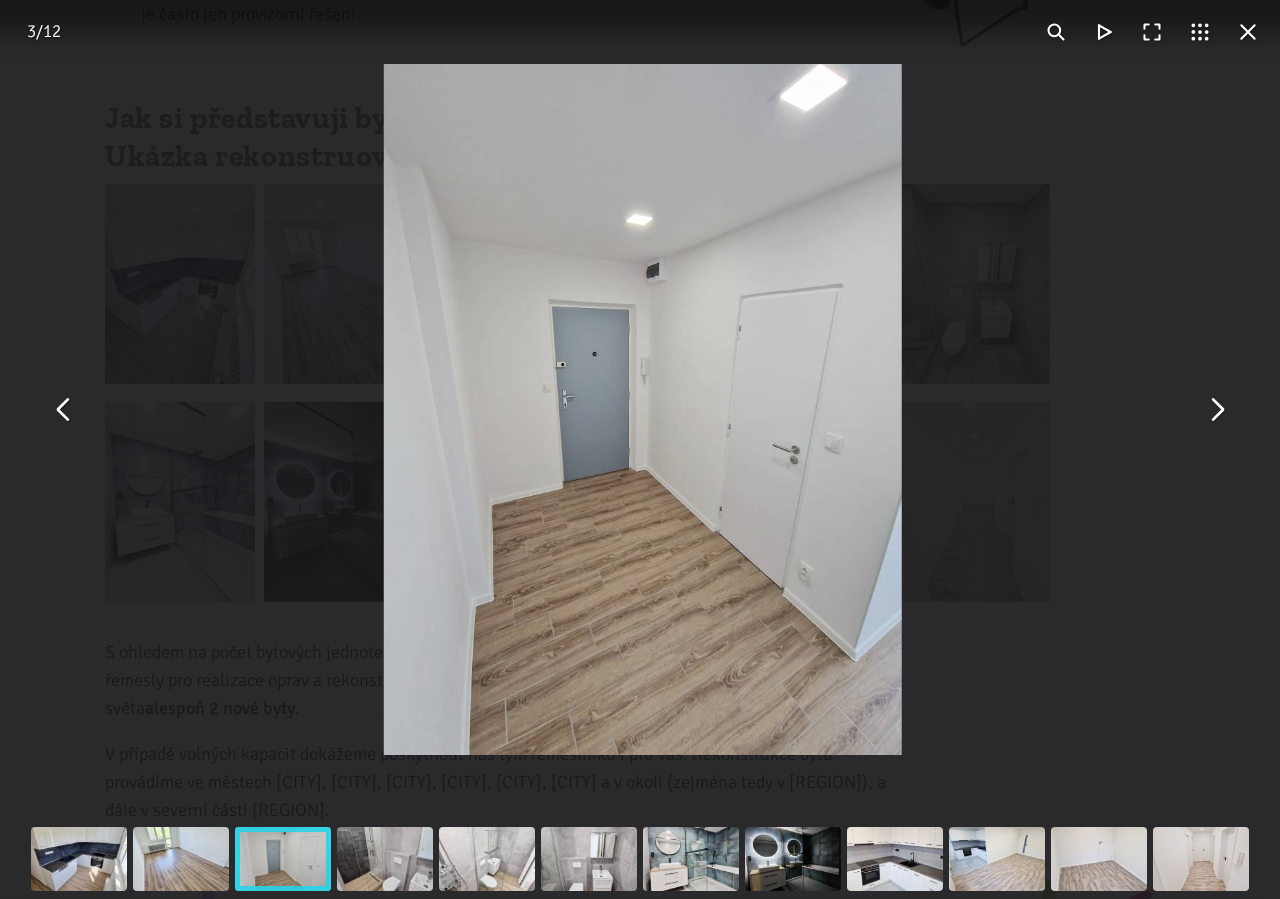 click at bounding box center (1216, 410) 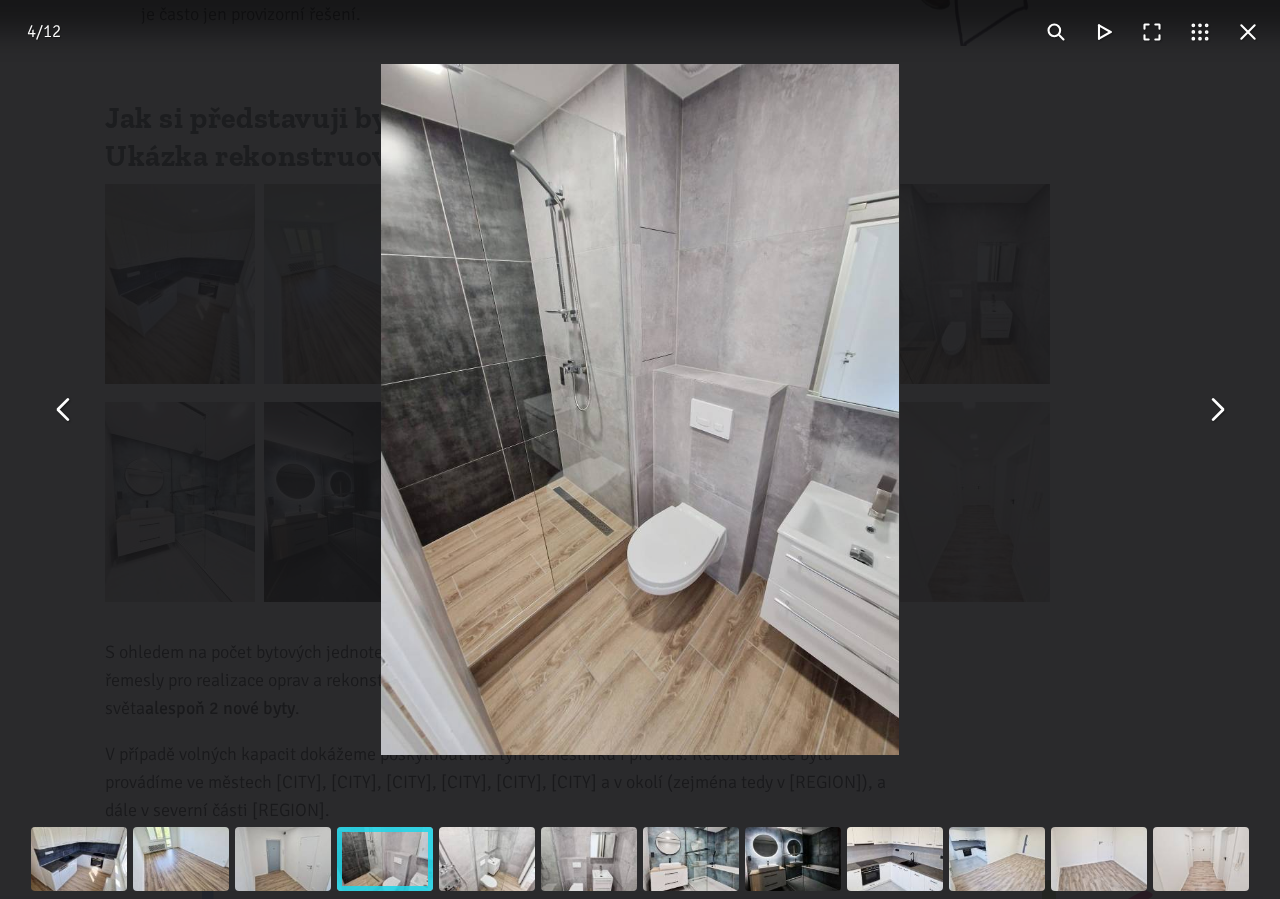 click at bounding box center (1216, 410) 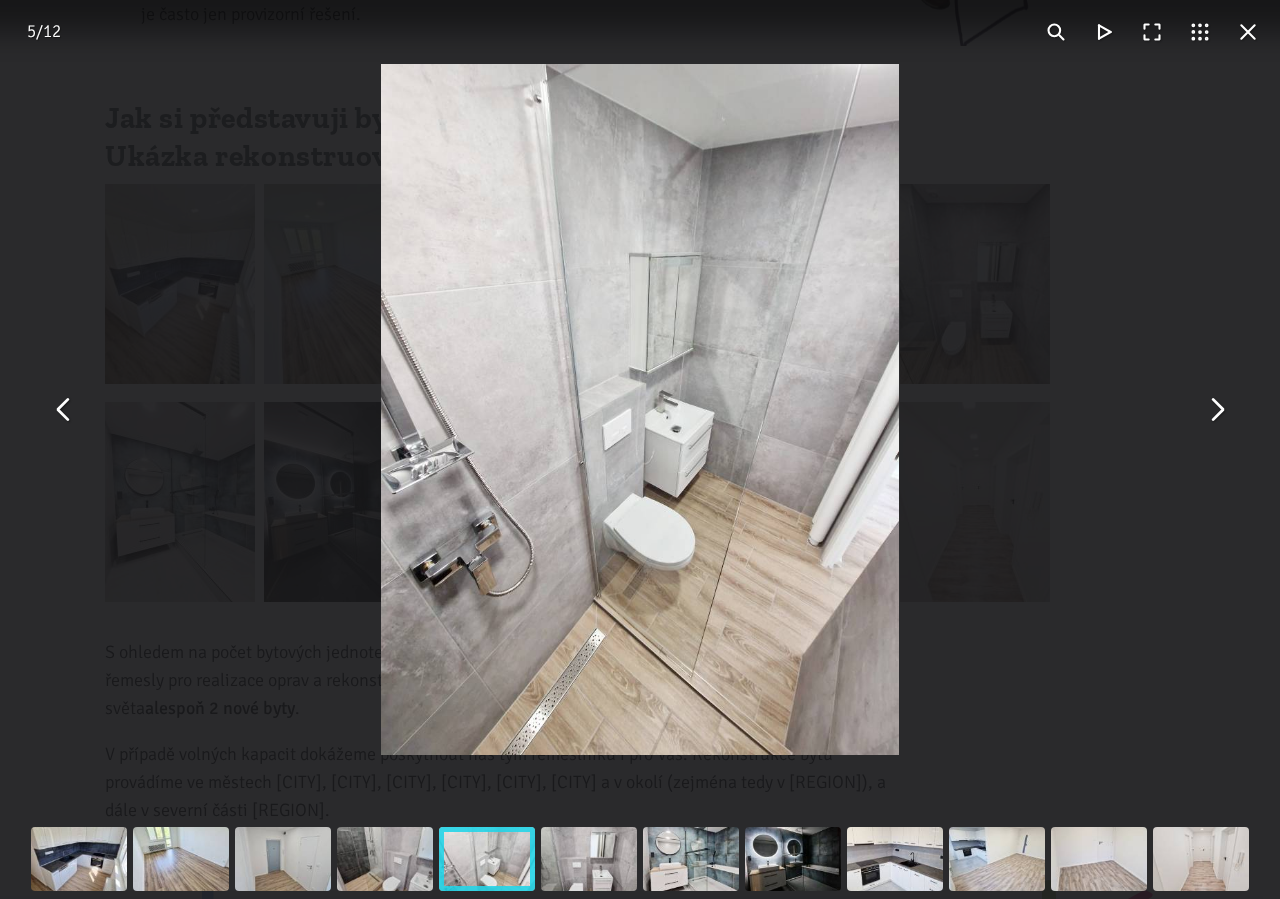 click at bounding box center (1216, 410) 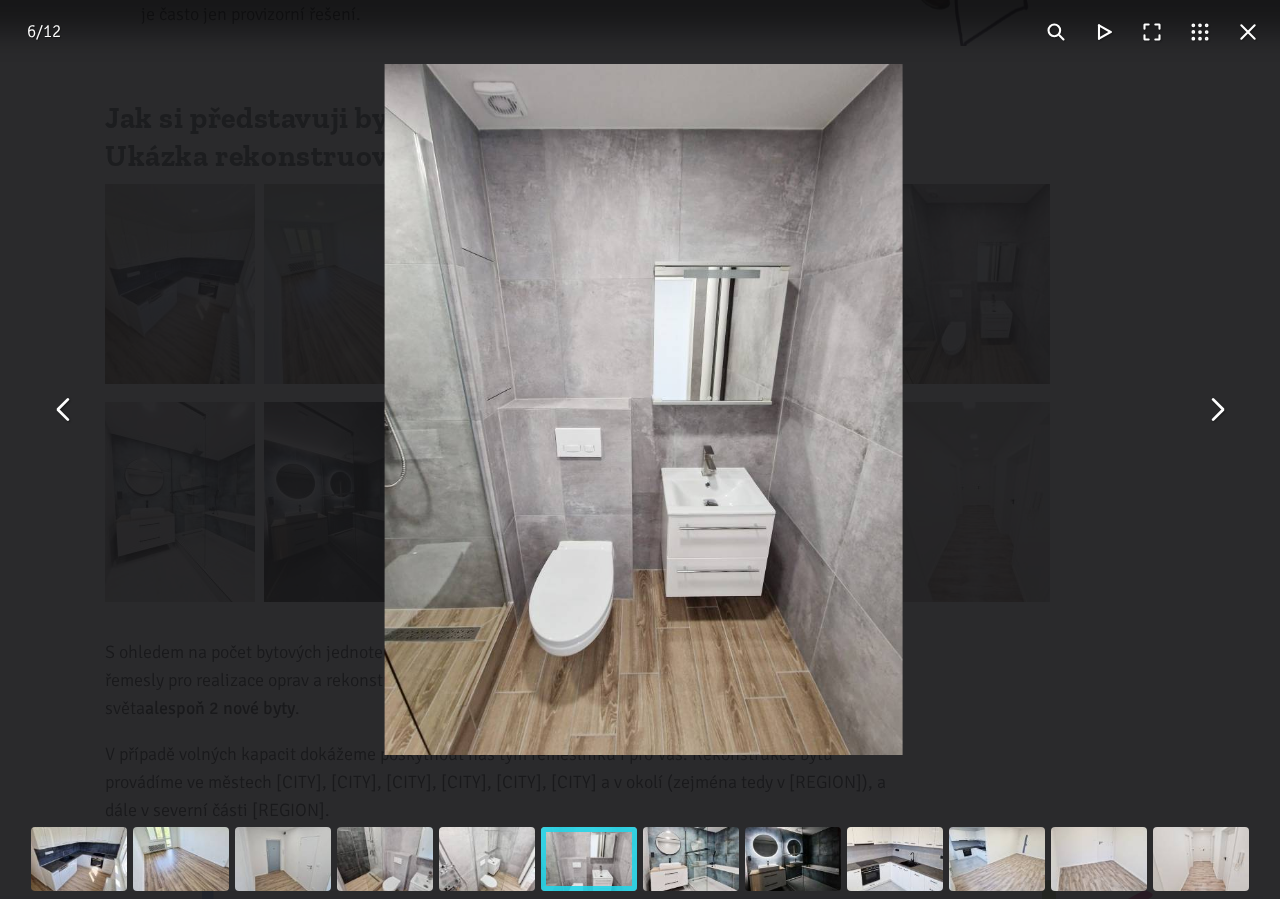 click at bounding box center (1216, 410) 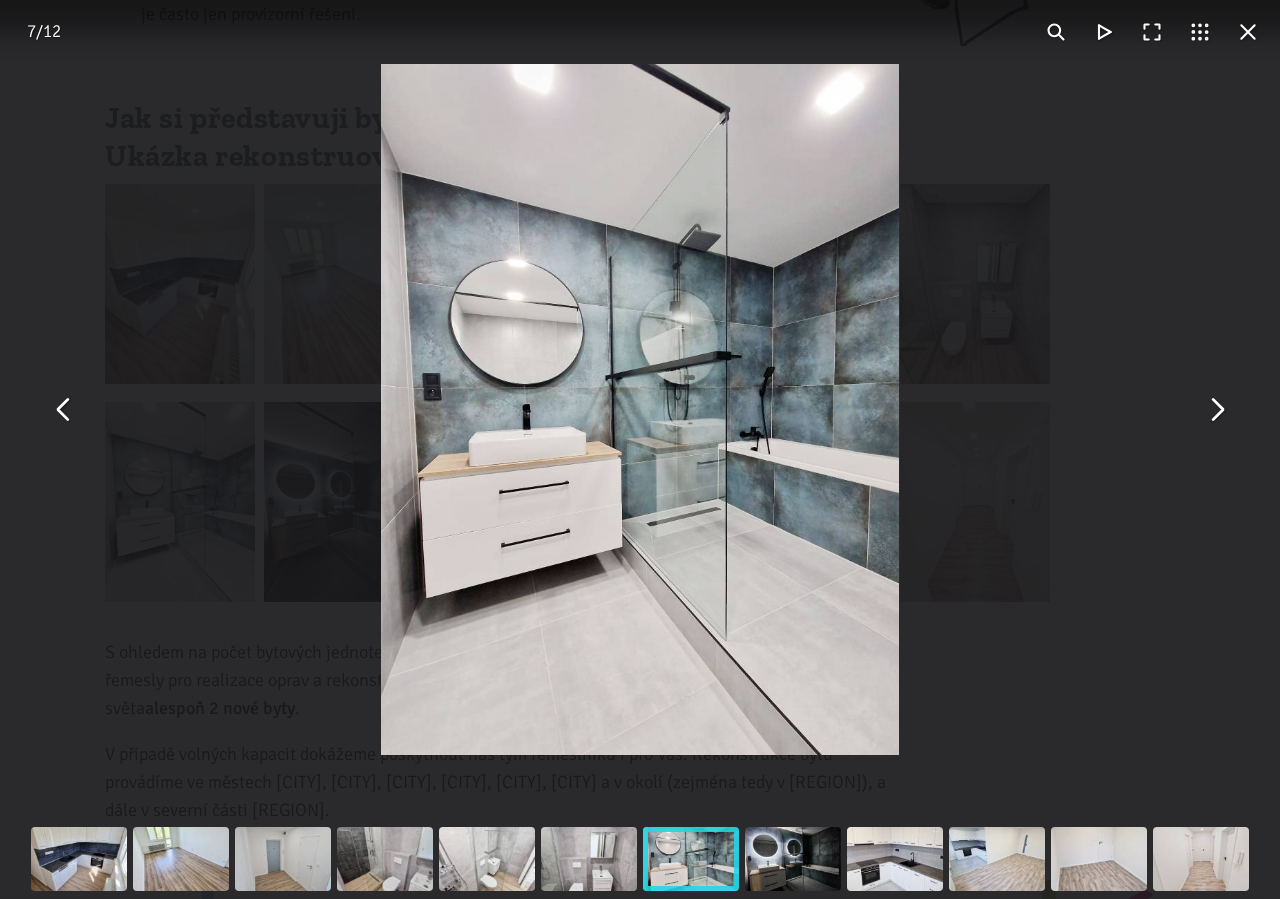 click at bounding box center [1248, 32] 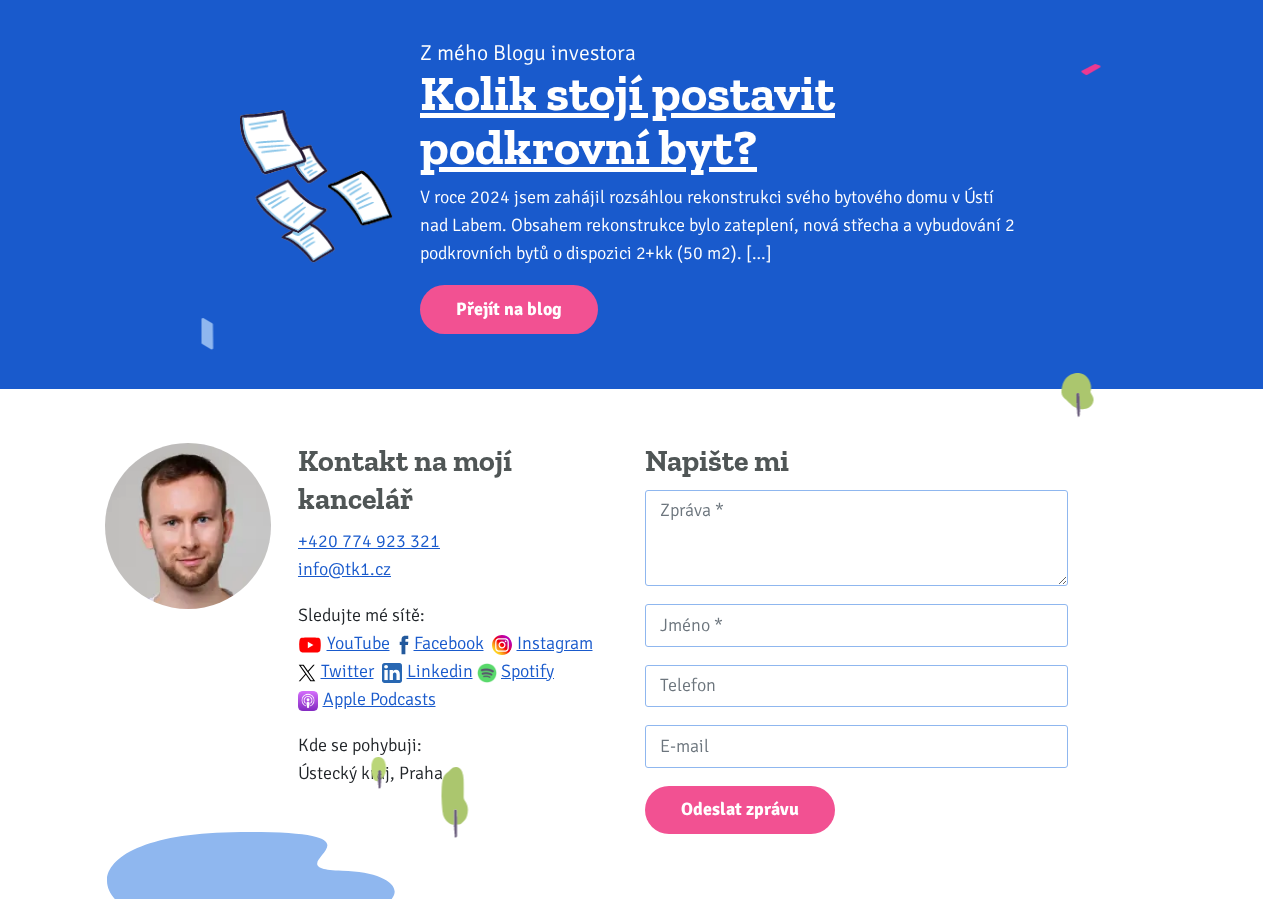 scroll, scrollTop: 2425, scrollLeft: 0, axis: vertical 